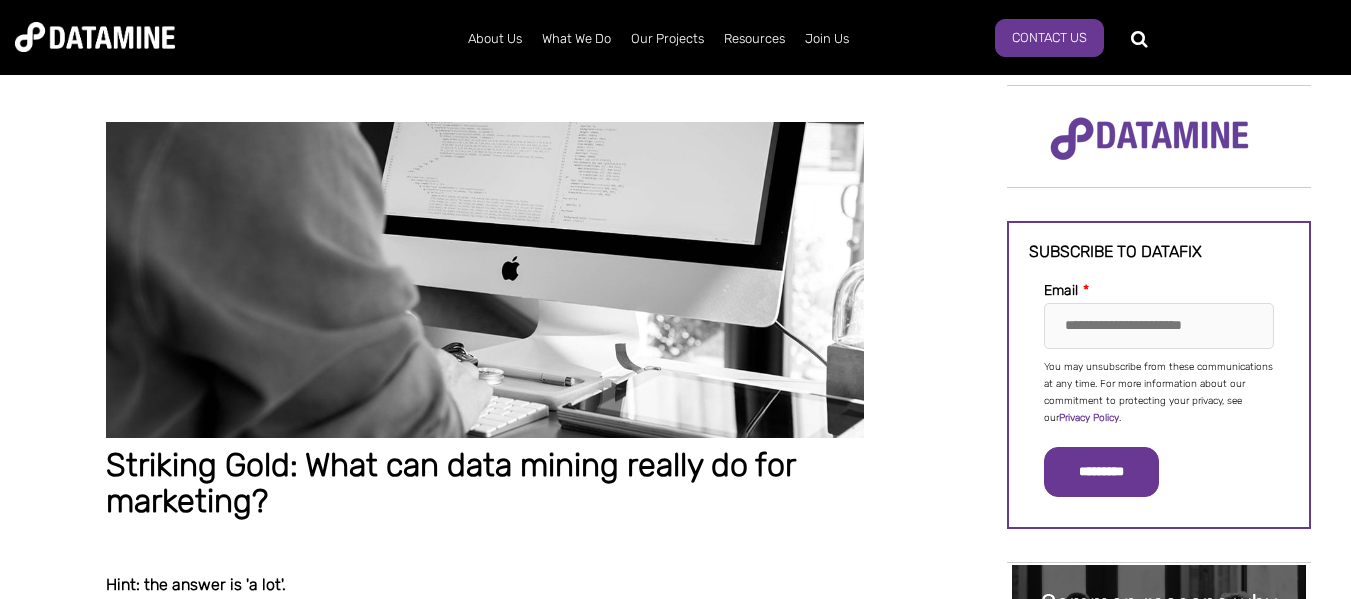 scroll, scrollTop: 0, scrollLeft: 0, axis: both 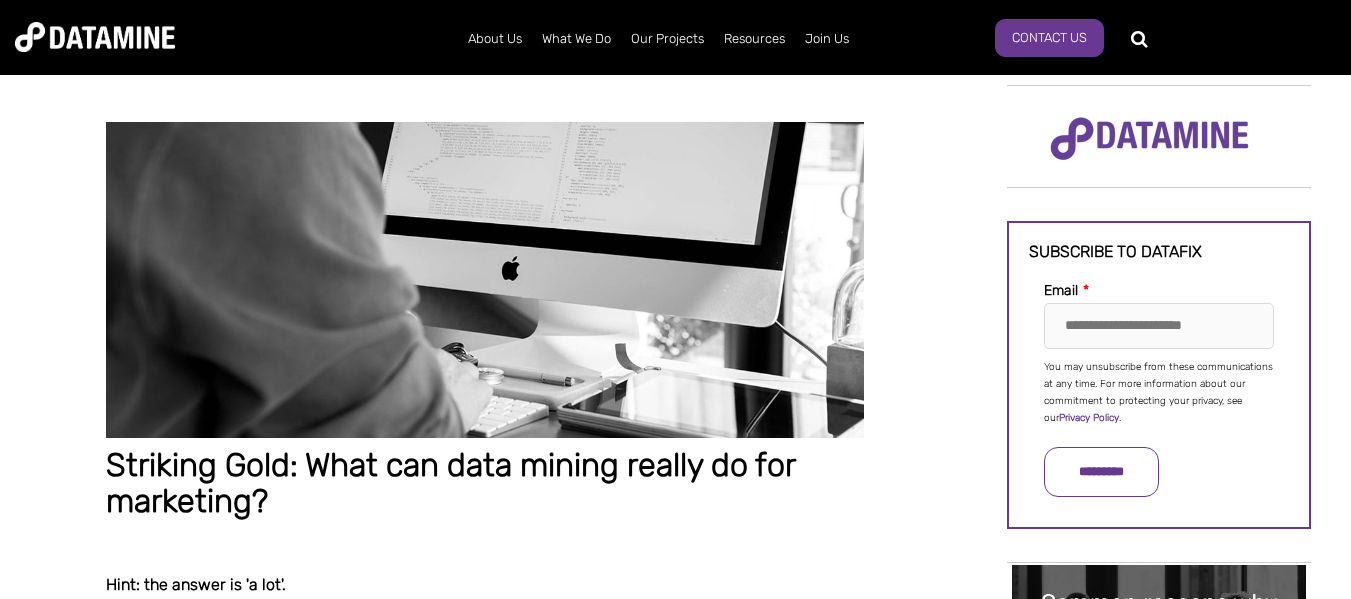 click on "*********" at bounding box center (1101, 472) 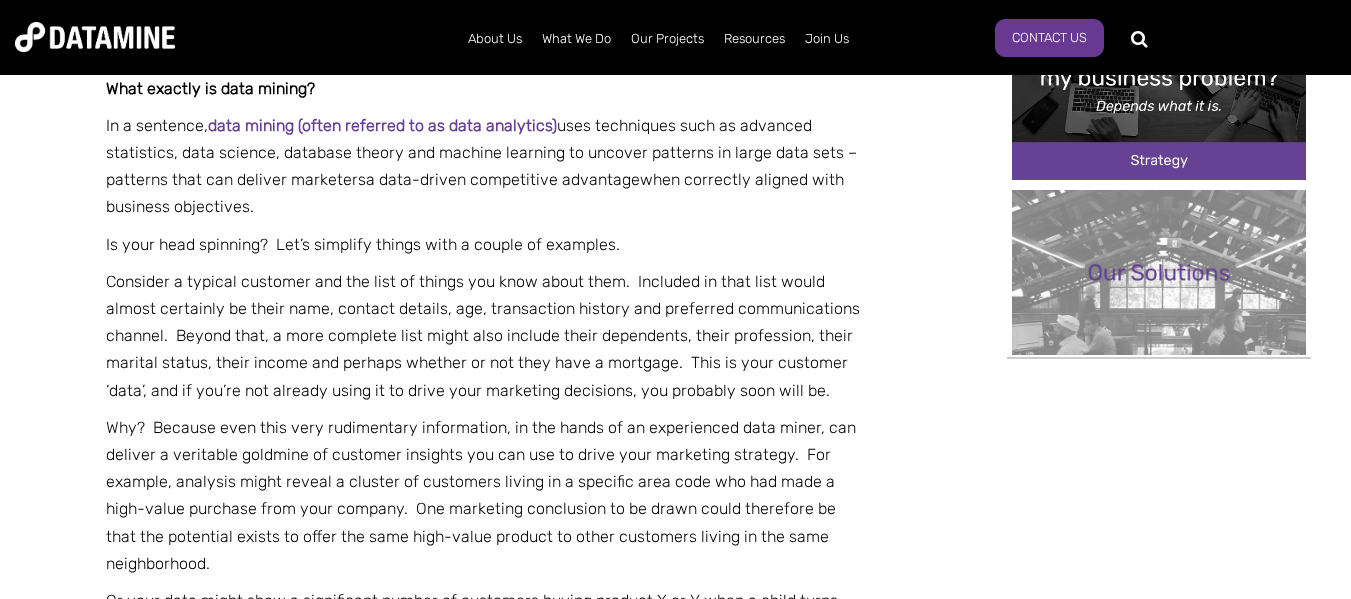 scroll, scrollTop: 700, scrollLeft: 0, axis: vertical 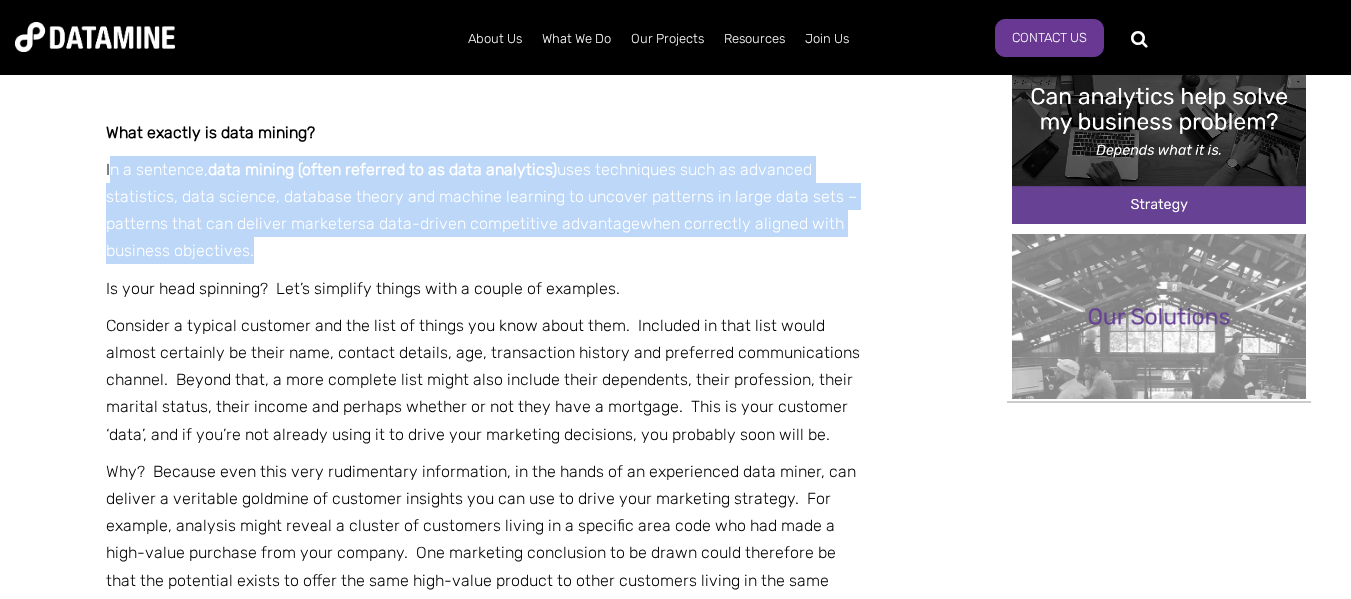 drag, startPoint x: 108, startPoint y: 169, endPoint x: 432, endPoint y: 264, distance: 337.64035 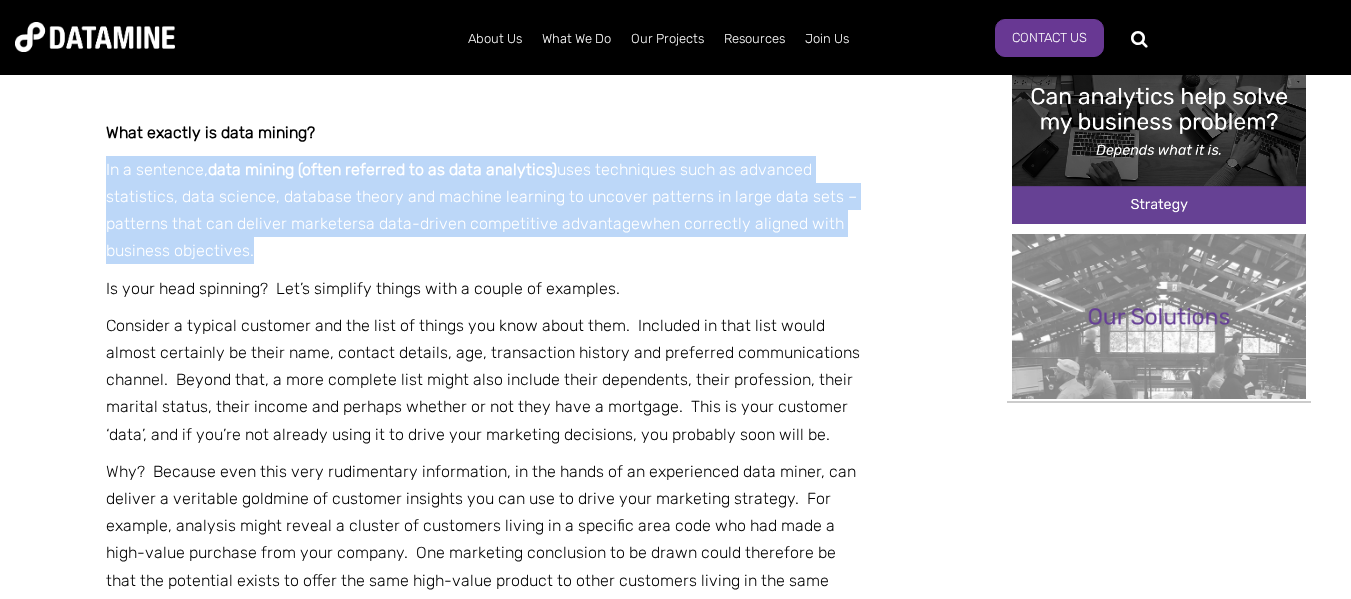 drag, startPoint x: 106, startPoint y: 169, endPoint x: 269, endPoint y: 254, distance: 183.83145 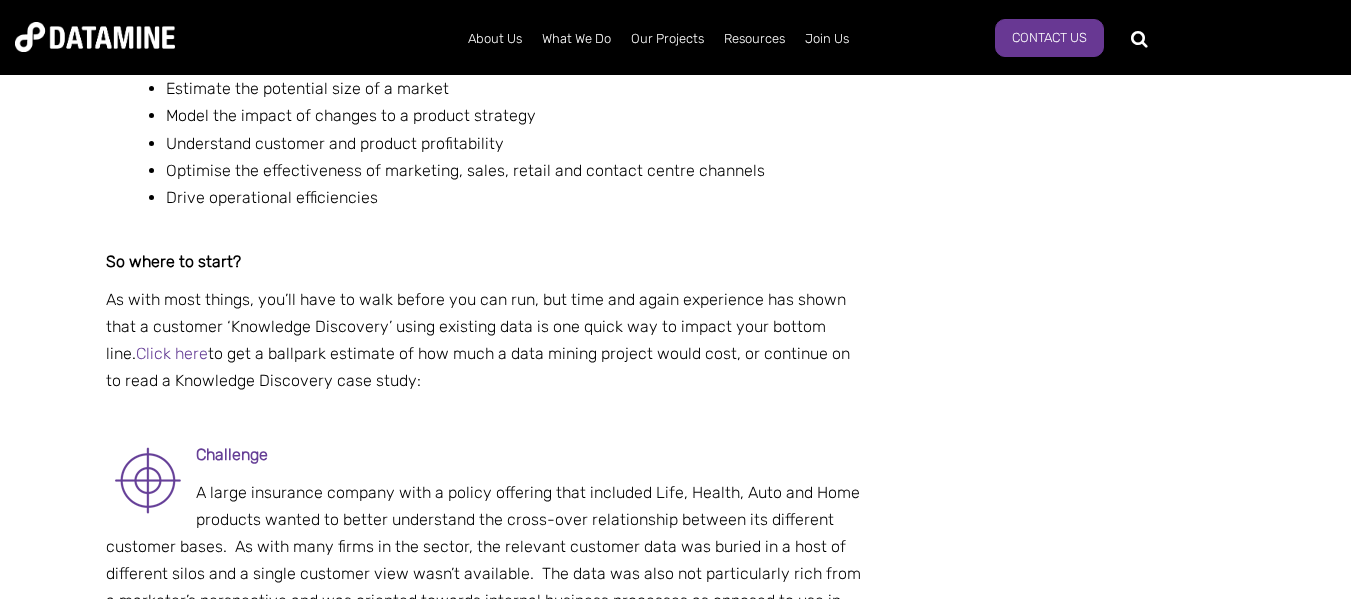scroll, scrollTop: 1500, scrollLeft: 0, axis: vertical 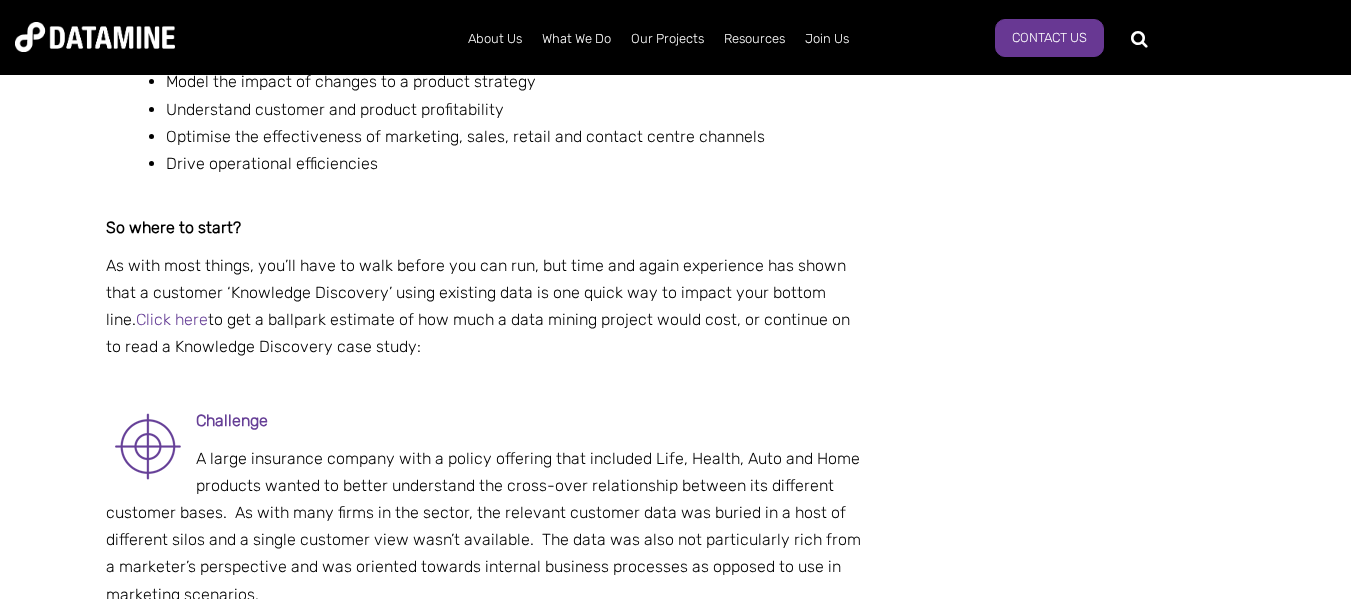 click on "Click here" at bounding box center [172, 319] 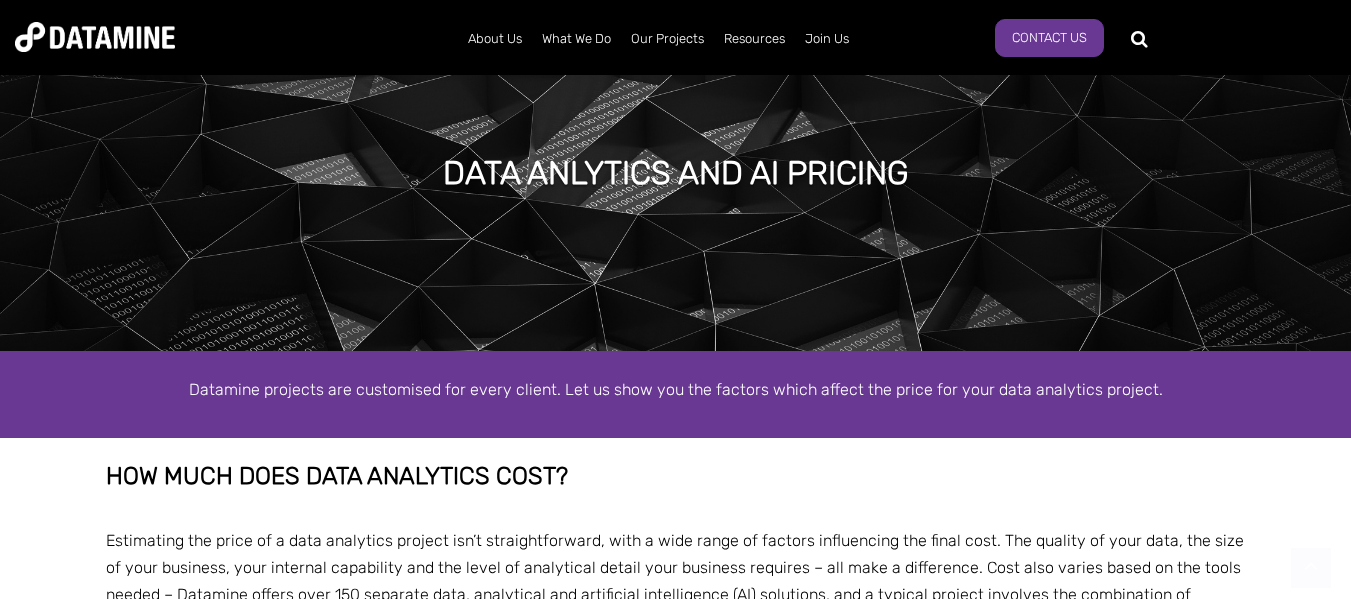 scroll, scrollTop: 1501, scrollLeft: 0, axis: vertical 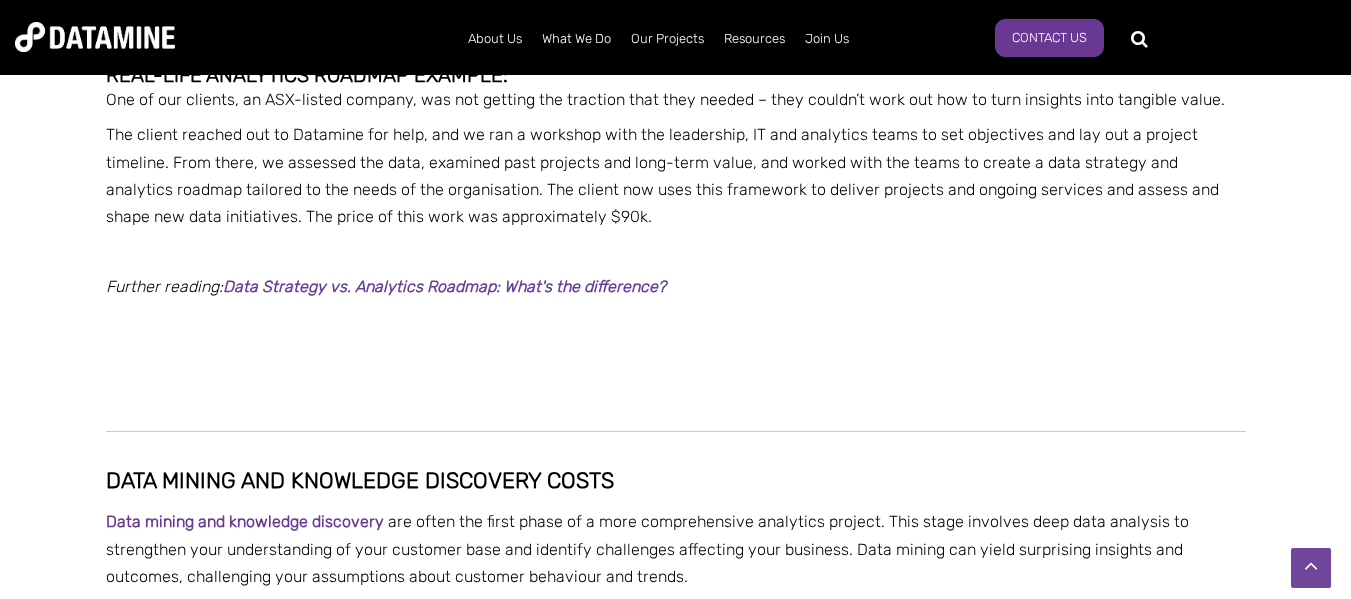 select on "**********" 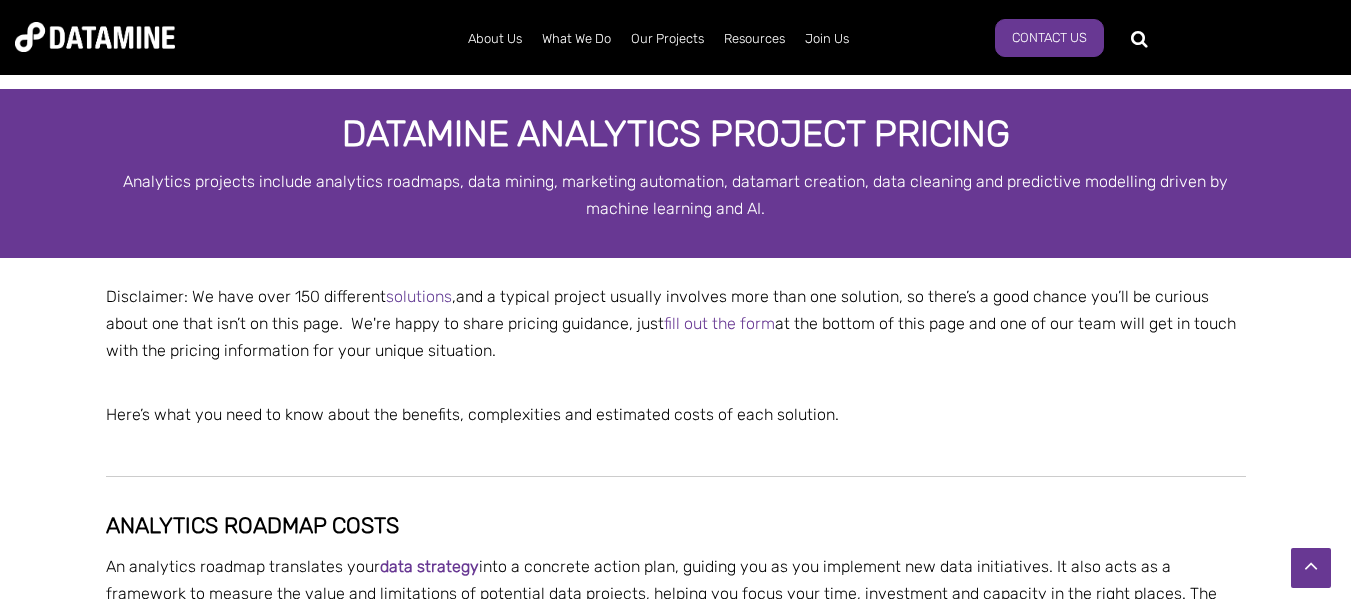 scroll, scrollTop: 301, scrollLeft: 0, axis: vertical 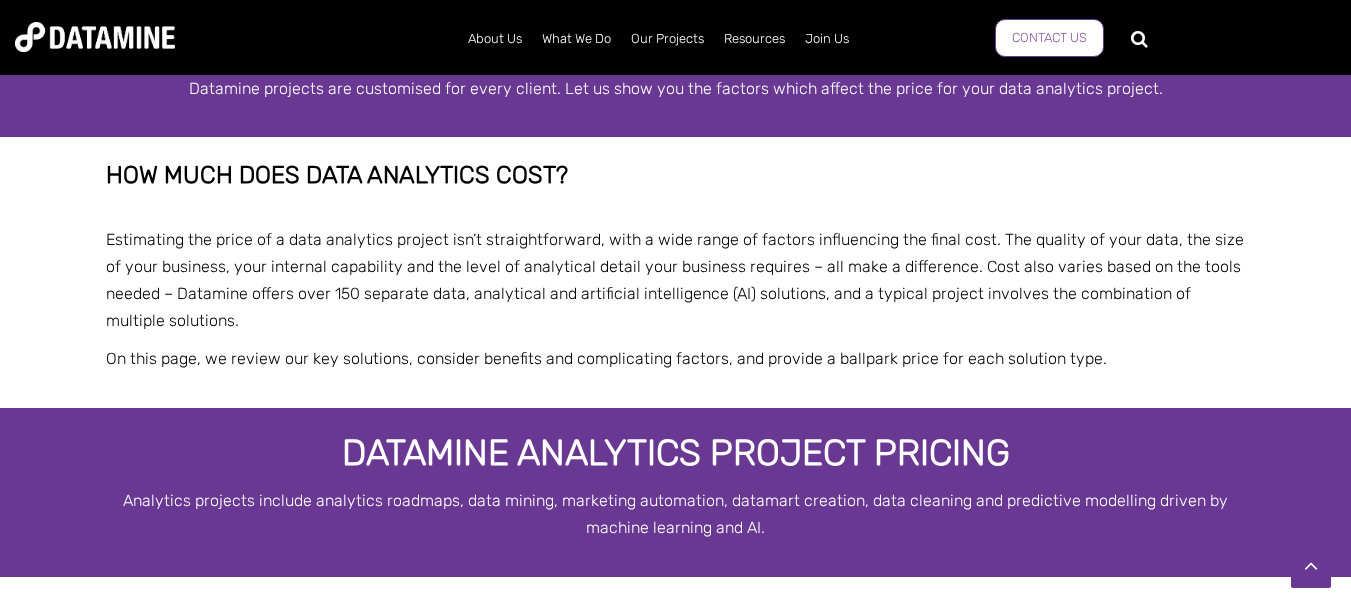 click on "Contact Us" at bounding box center (1049, 38) 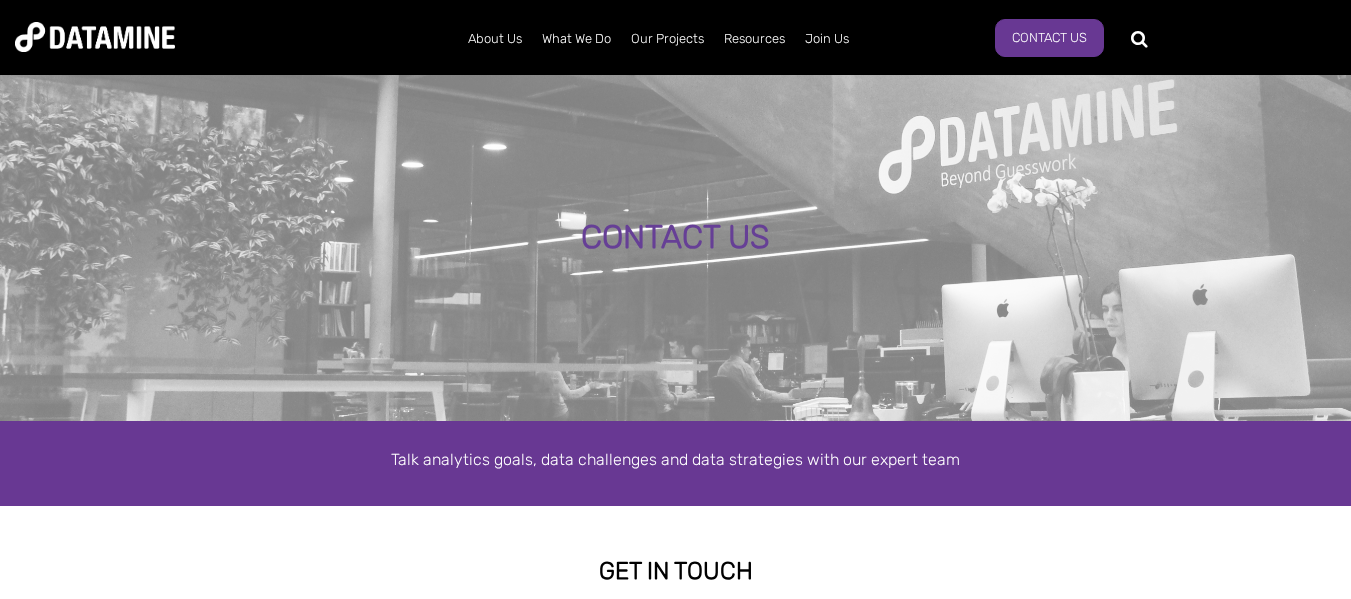 scroll, scrollTop: 0, scrollLeft: 0, axis: both 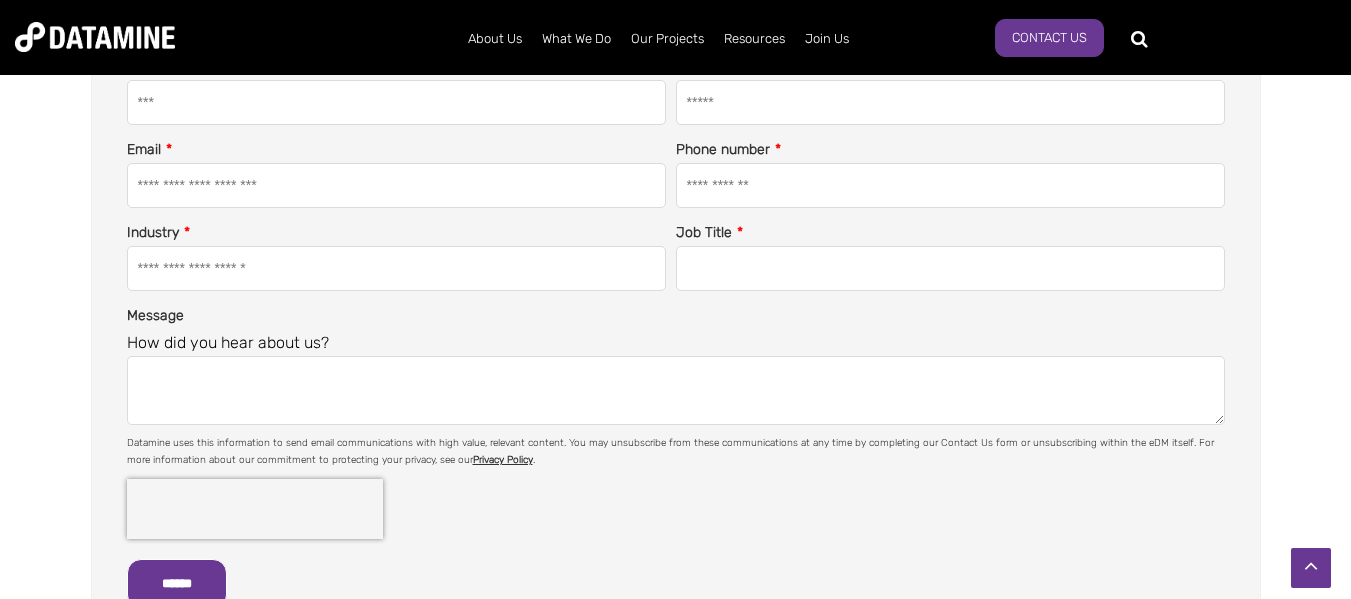 click on "Message" at bounding box center [676, 391] 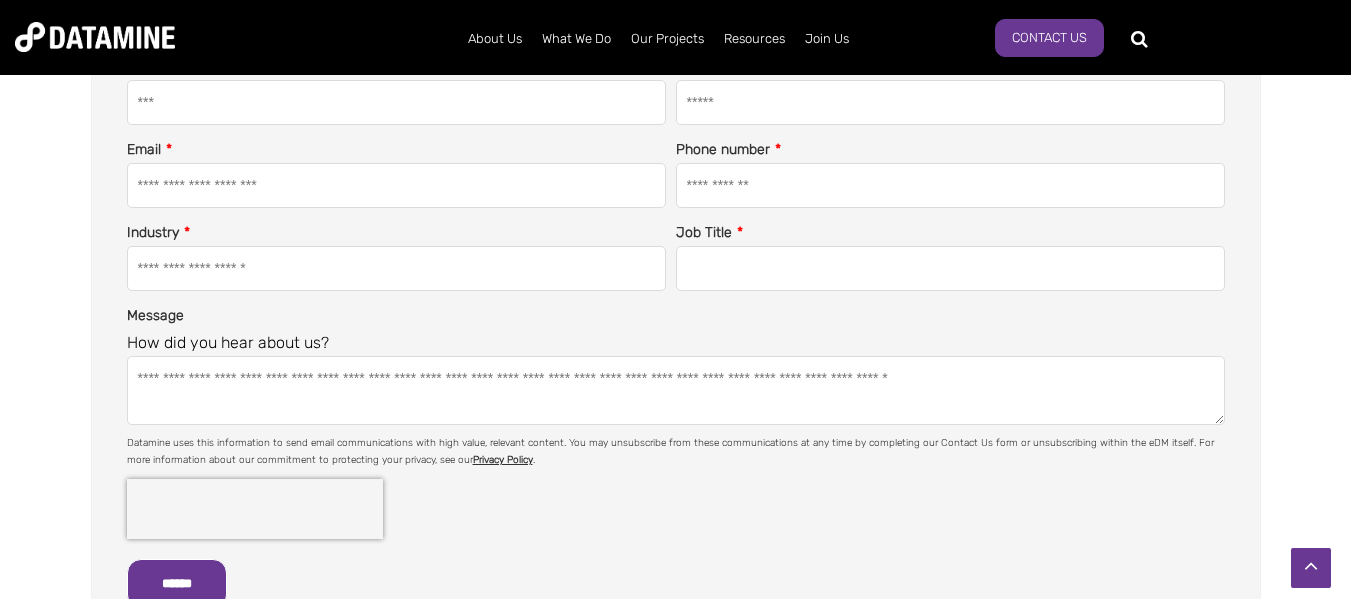 click on "**********" at bounding box center [676, 391] 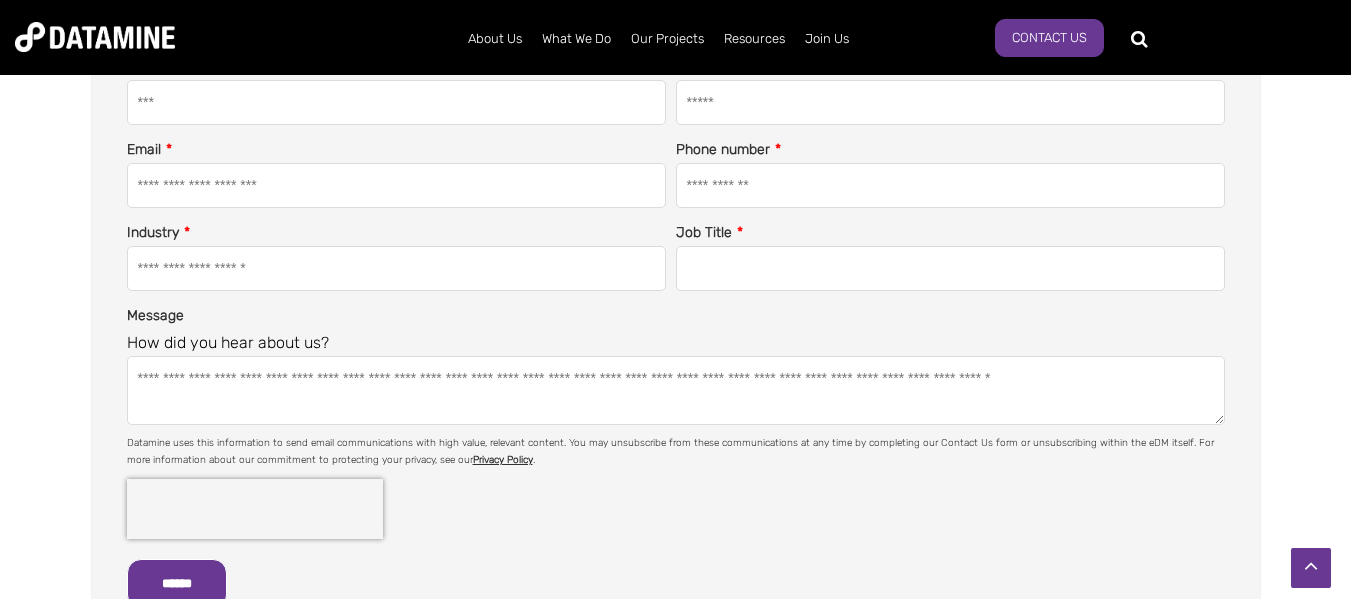 click on "**********" at bounding box center (676, 391) 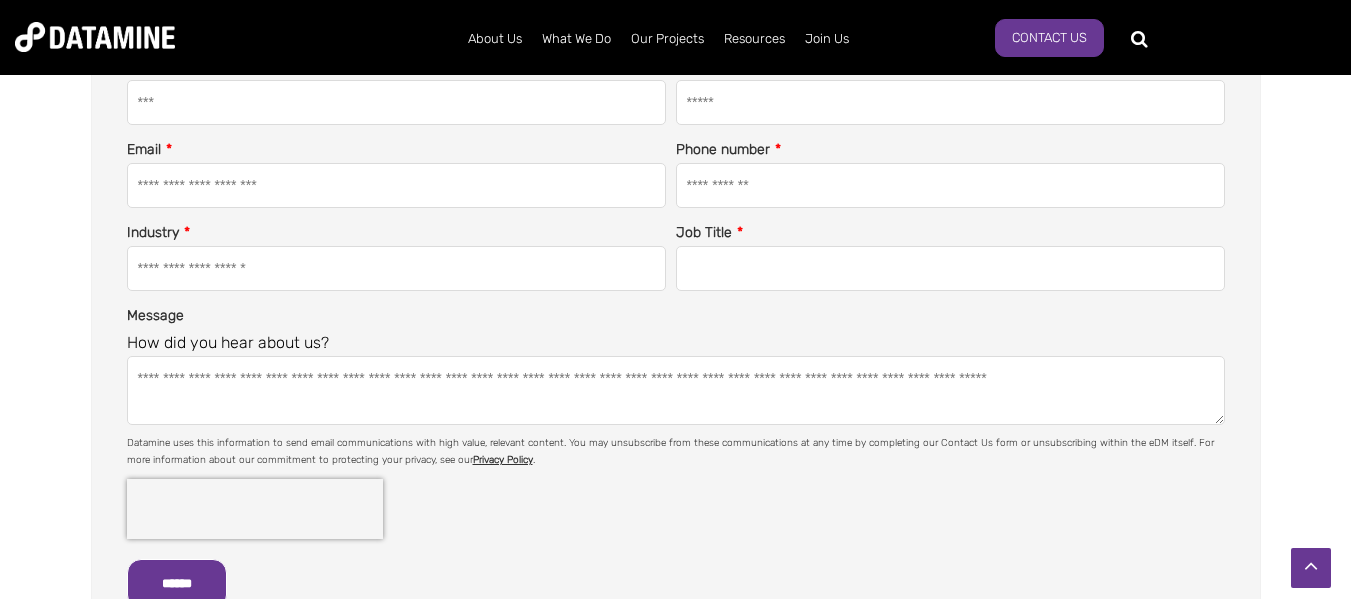 drag, startPoint x: 1072, startPoint y: 376, endPoint x: 1175, endPoint y: 381, distance: 103.121284 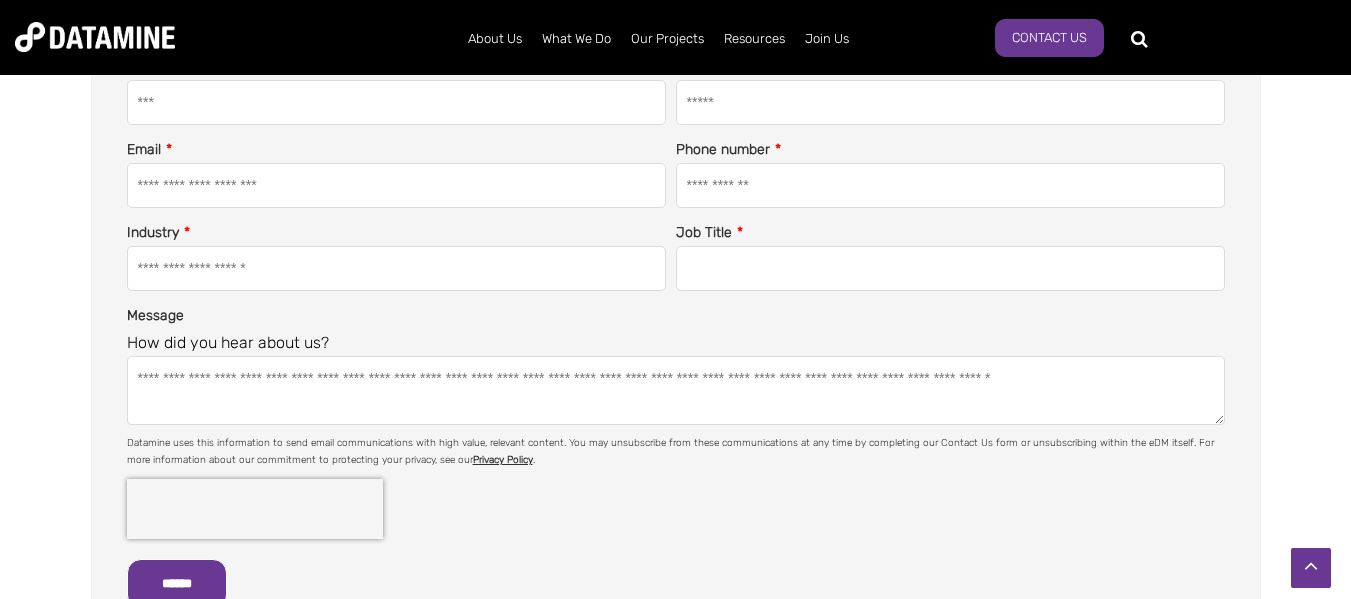 click on "**********" at bounding box center [676, 391] 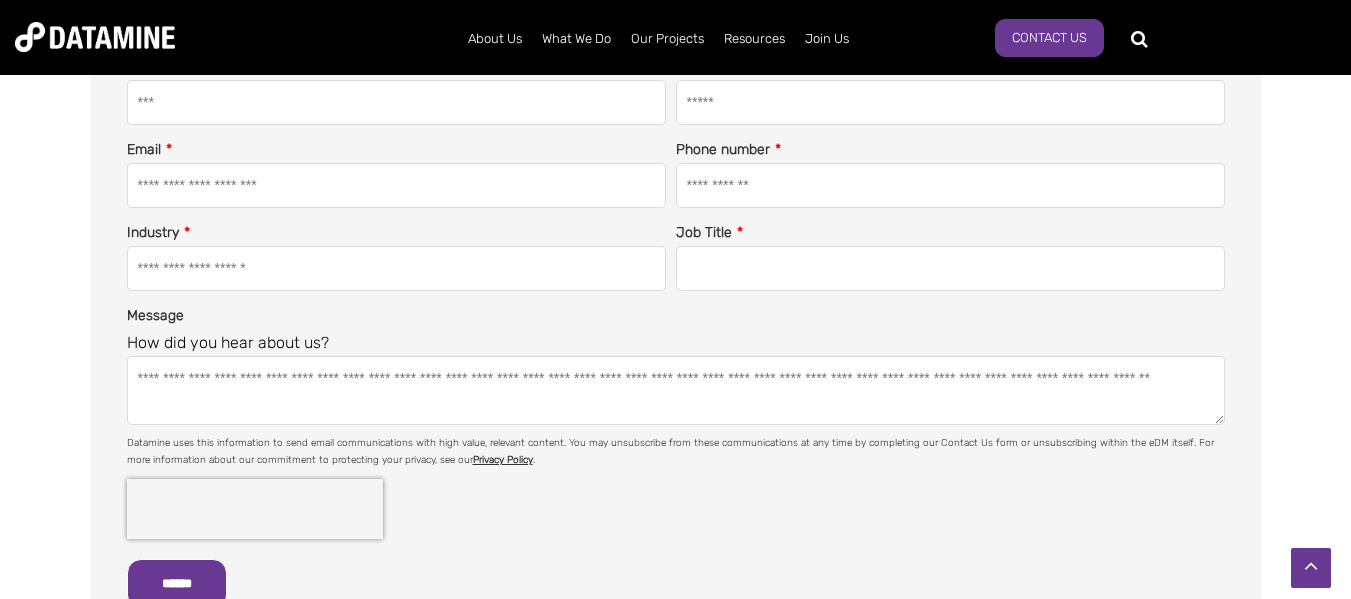 click on "**********" at bounding box center (676, 391) 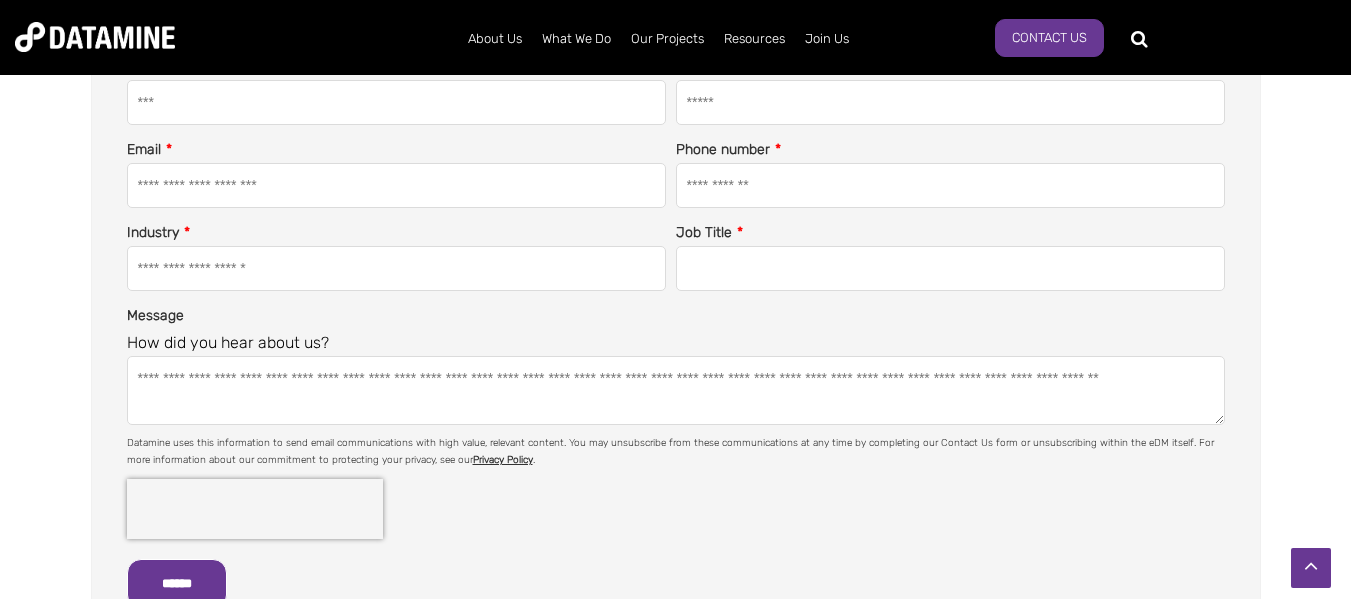 click on "**********" at bounding box center (676, 391) 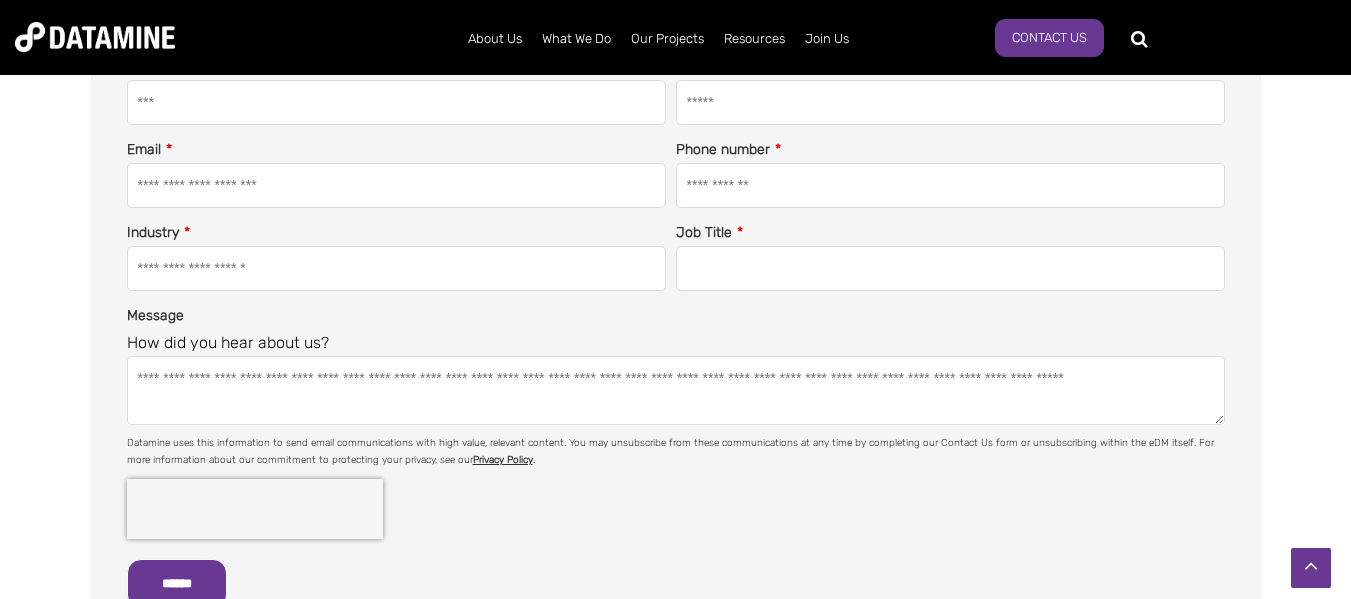 drag, startPoint x: 1115, startPoint y: 376, endPoint x: 1154, endPoint y: 402, distance: 46.872166 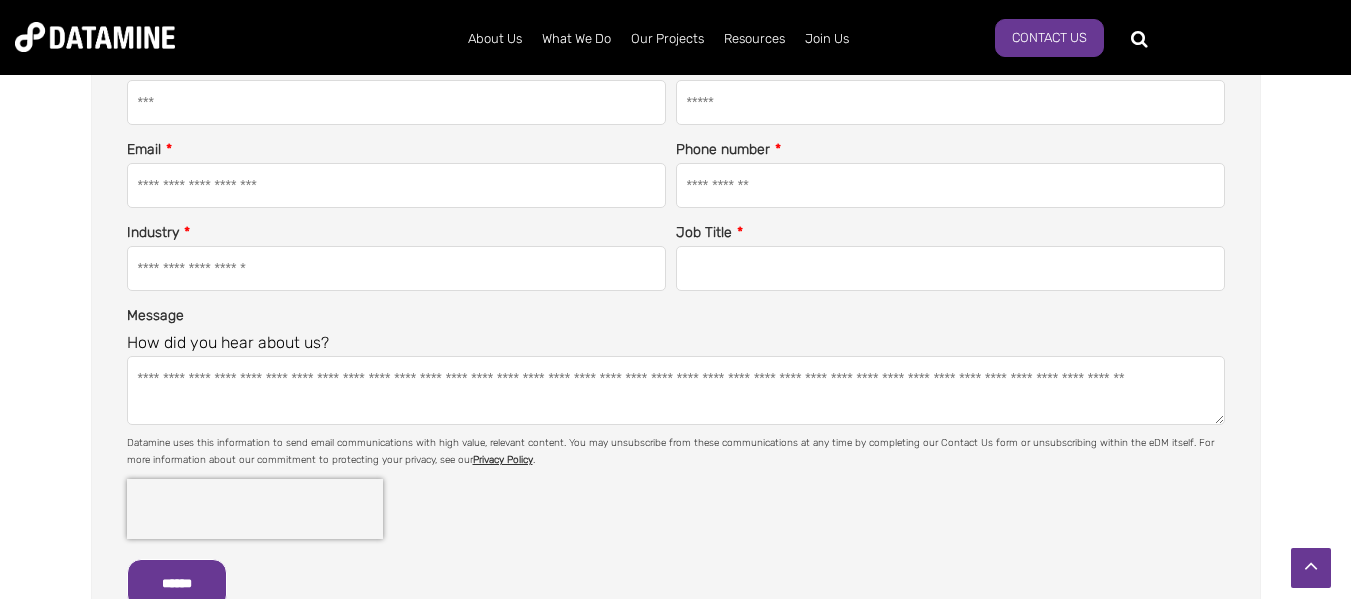 click on "**********" at bounding box center (676, 391) 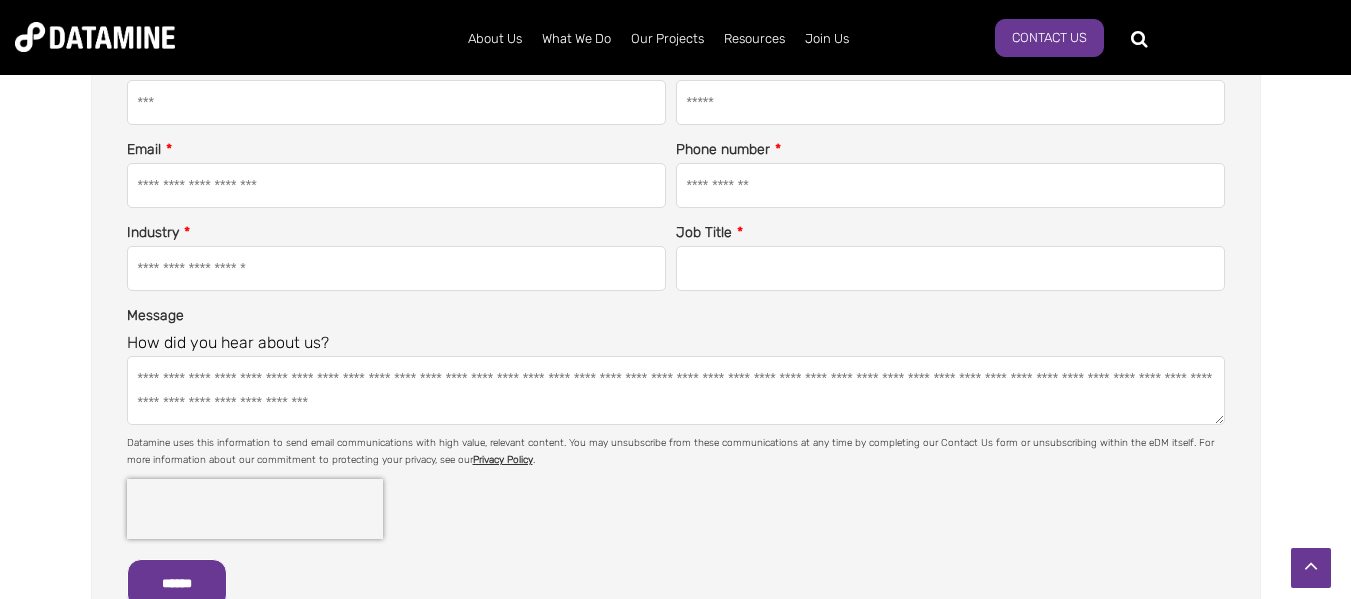 click on "**********" at bounding box center (676, 391) 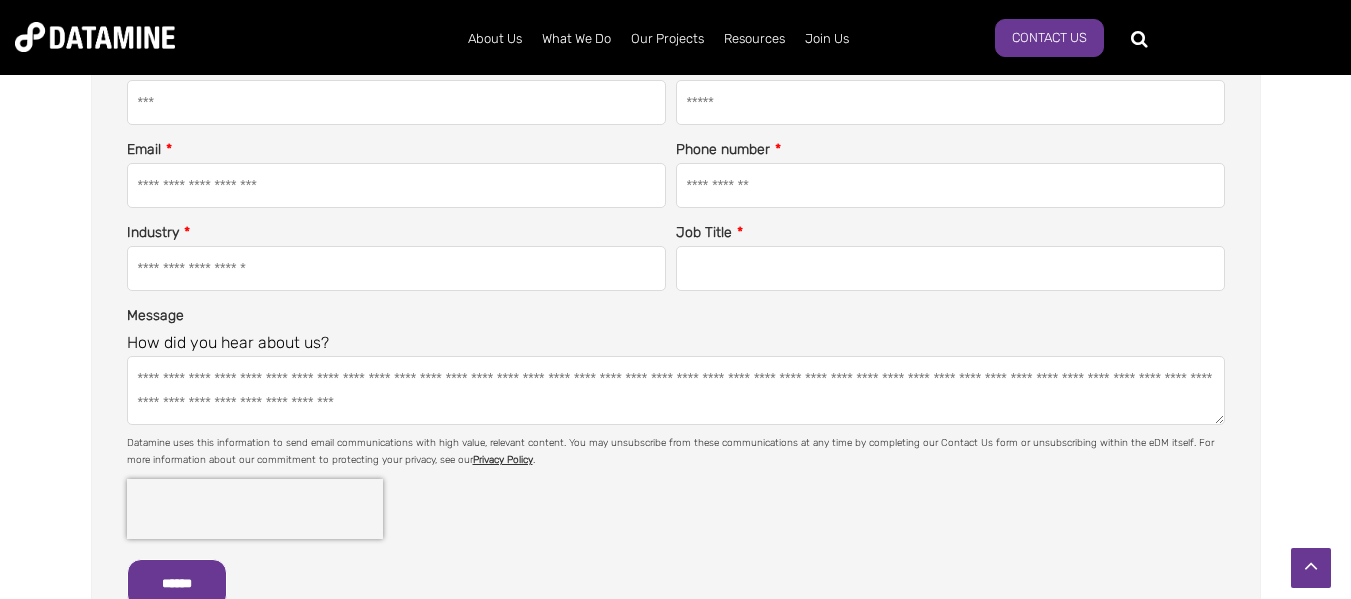click on "**********" at bounding box center (676, 391) 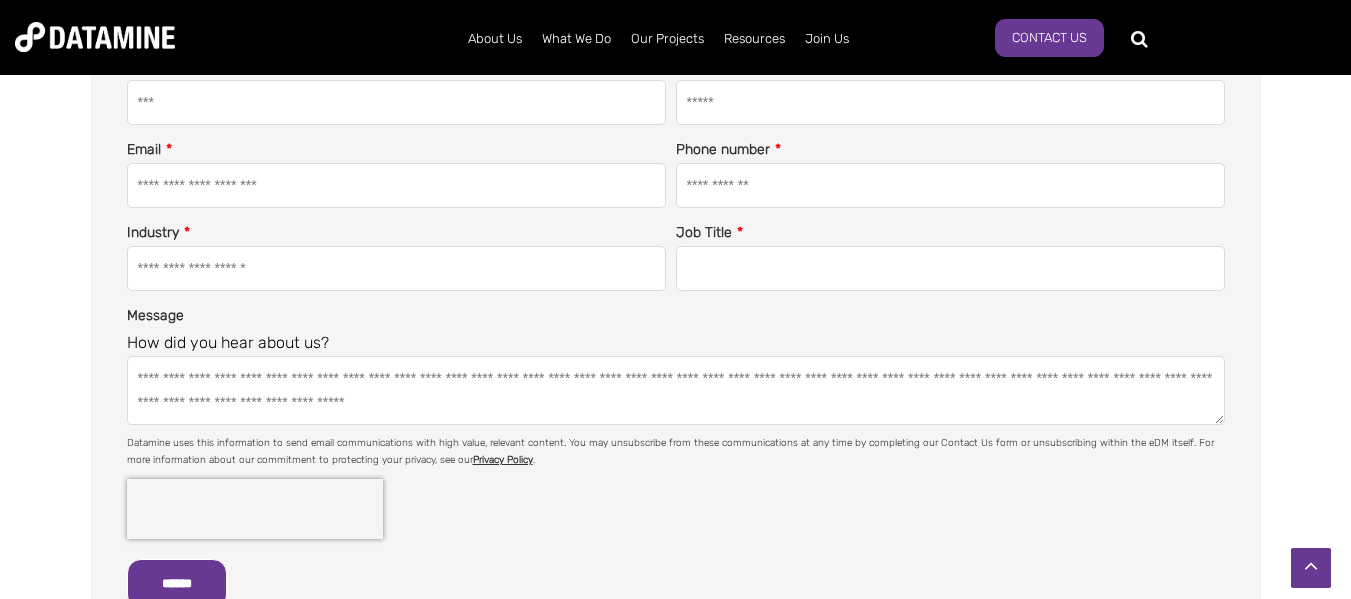 click on "**********" at bounding box center (676, 391) 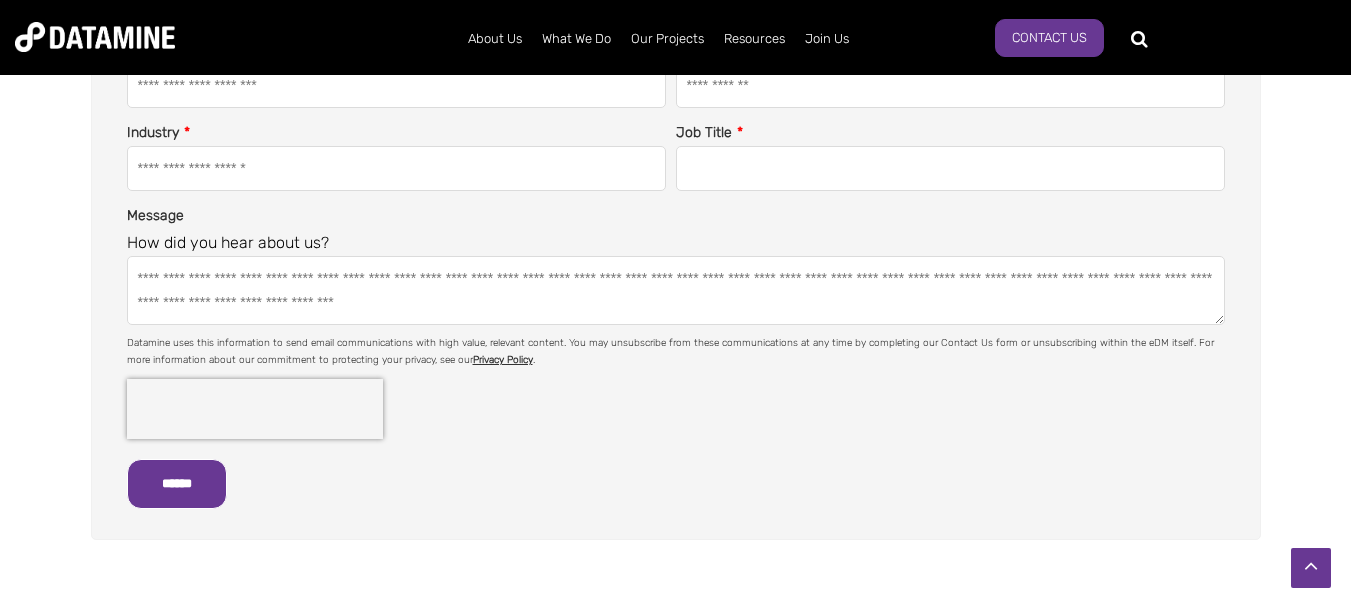 scroll, scrollTop: 600, scrollLeft: 0, axis: vertical 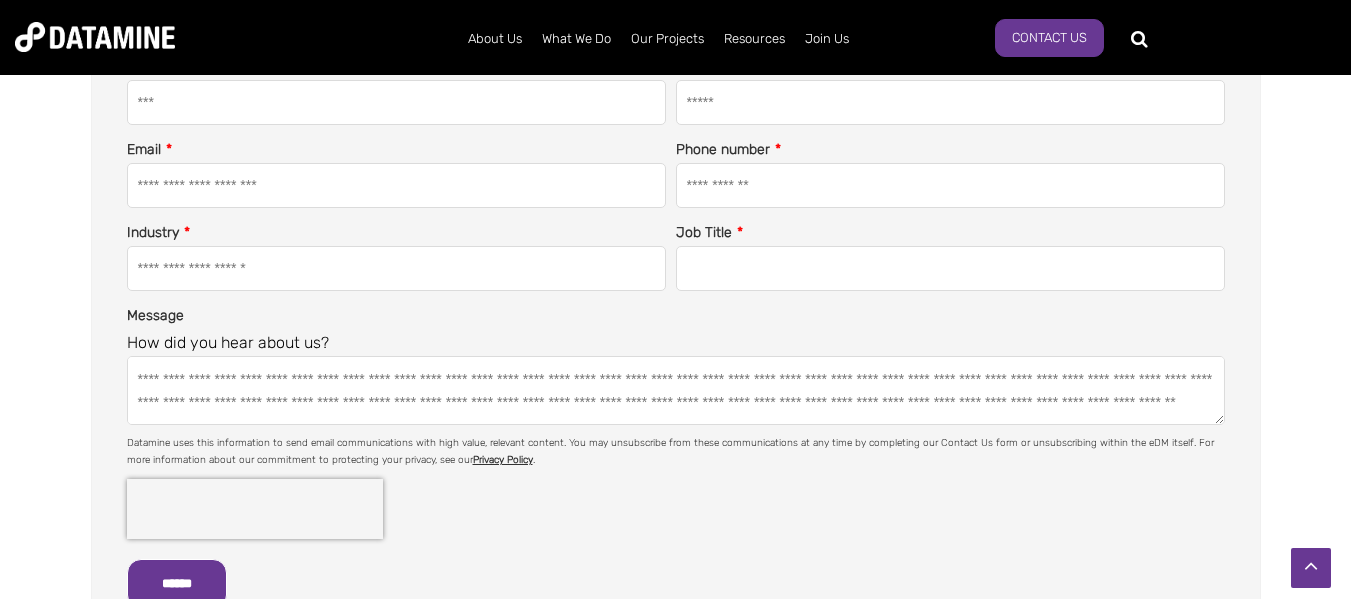 drag, startPoint x: 356, startPoint y: 411, endPoint x: 427, endPoint y: 403, distance: 71.44928 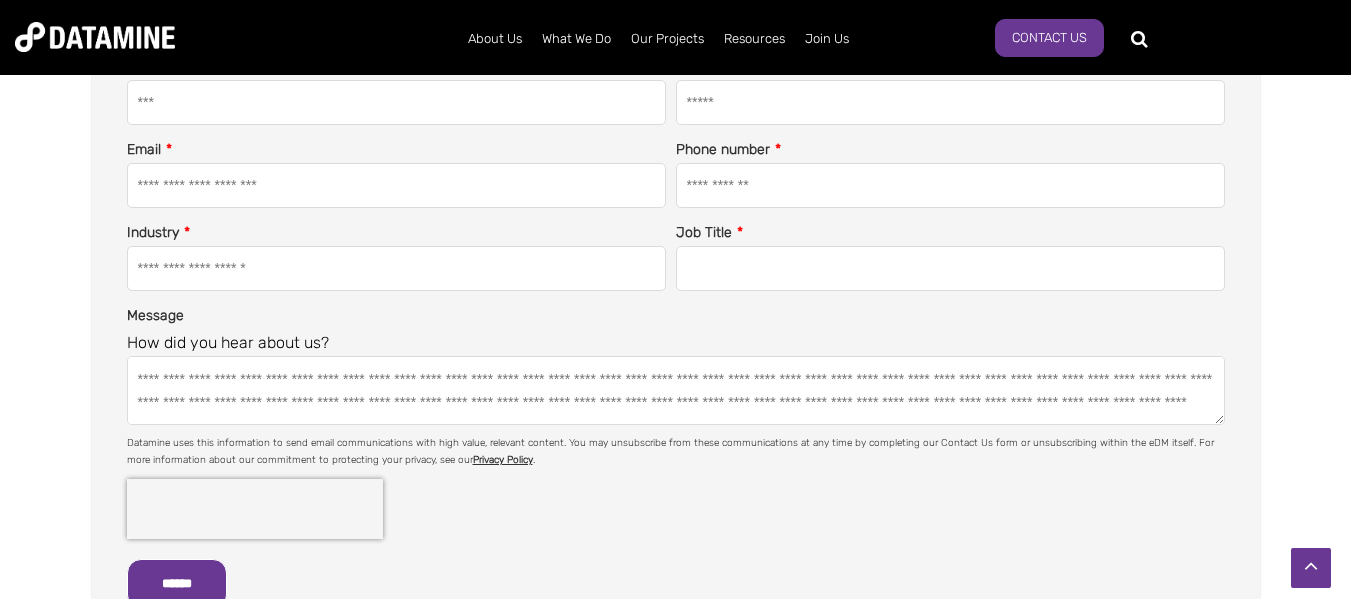 click on "**********" at bounding box center [676, 391] 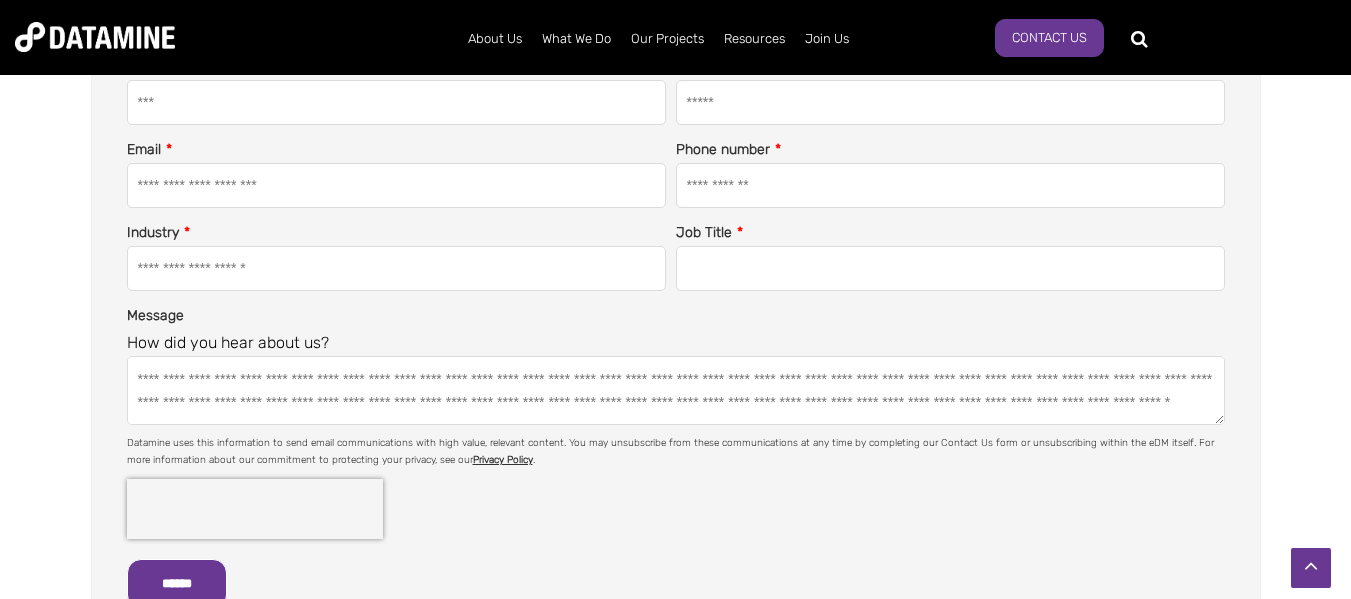 drag, startPoint x: 591, startPoint y: 402, endPoint x: 821, endPoint y: 413, distance: 230.2629 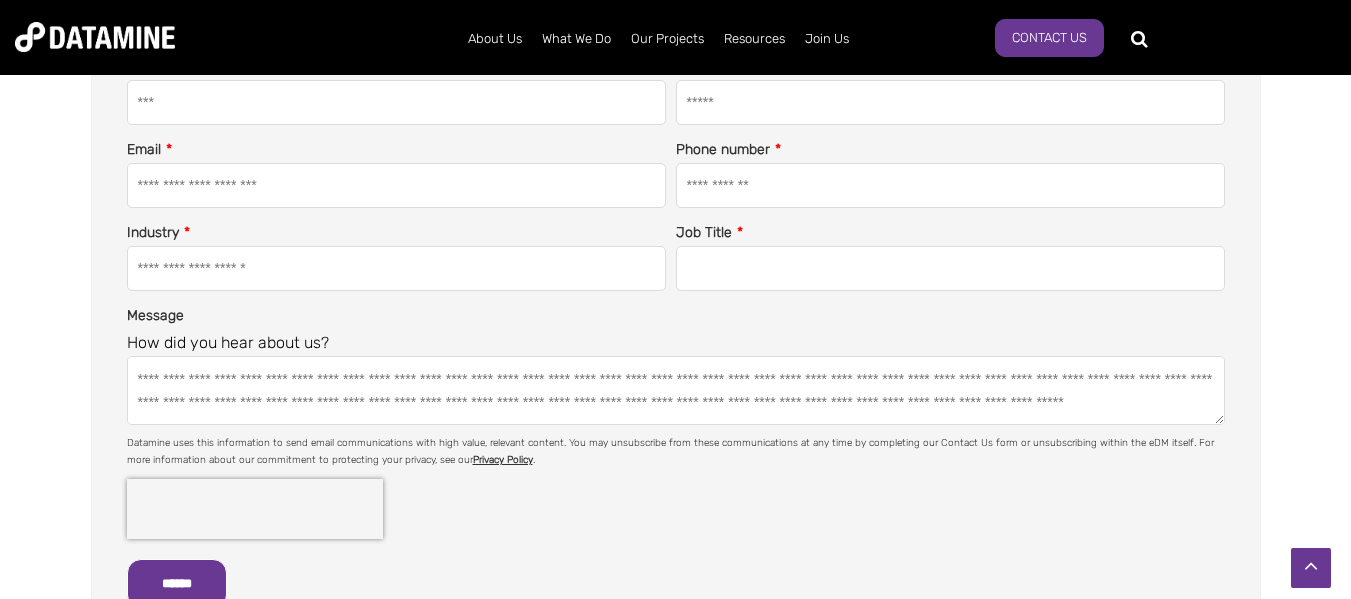 click on "**********" at bounding box center [676, 391] 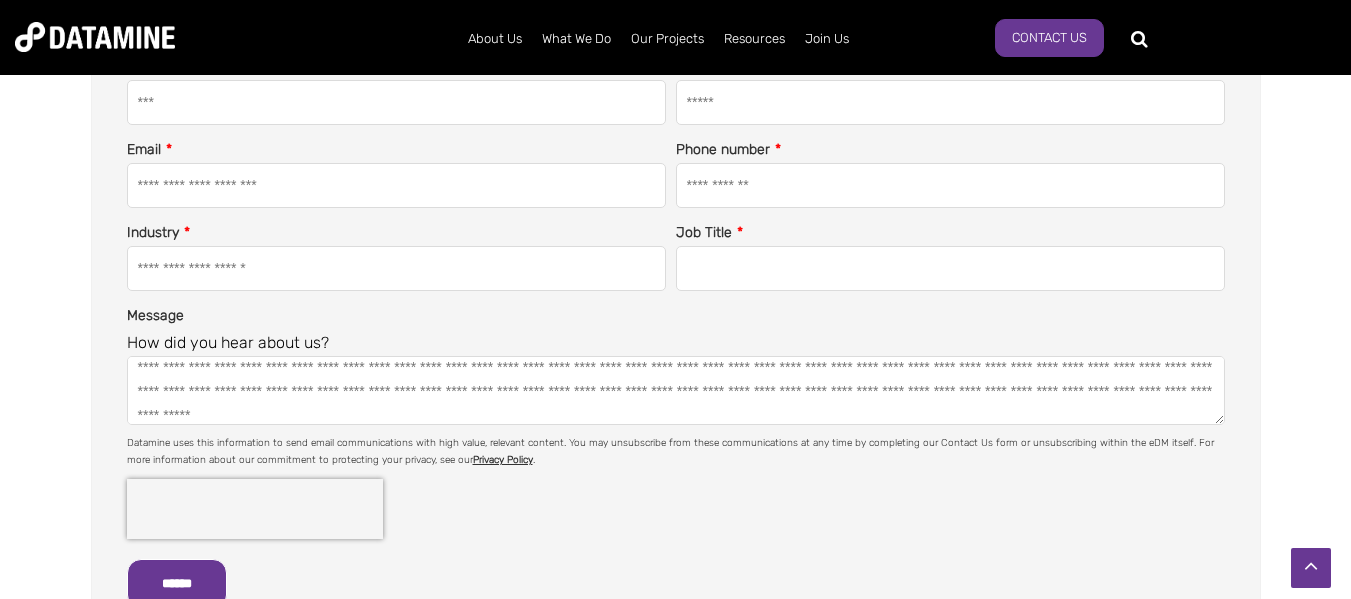 scroll, scrollTop: 81, scrollLeft: 0, axis: vertical 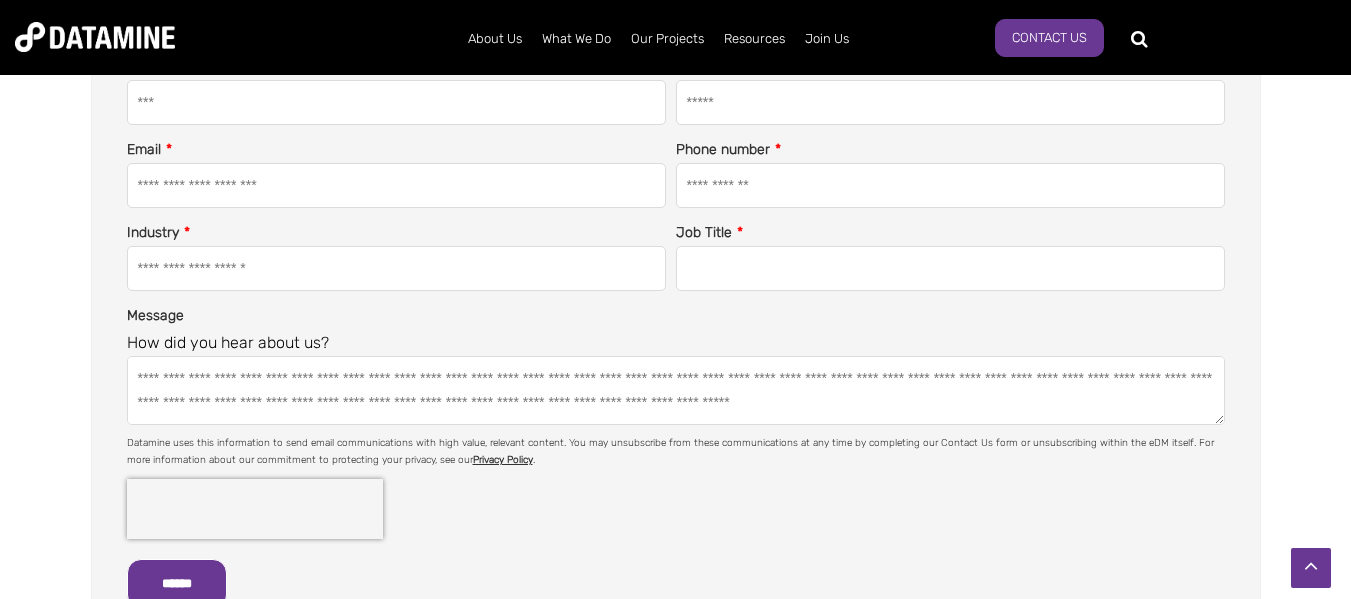click on "**********" at bounding box center (676, 391) 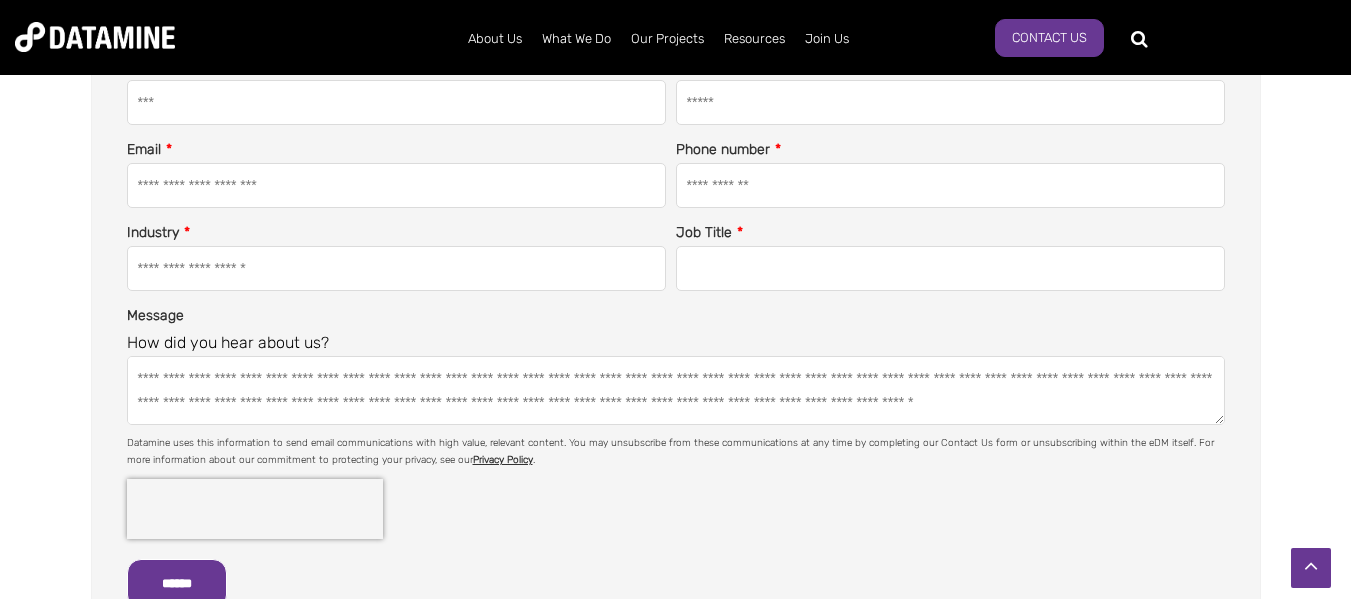 scroll, scrollTop: 95, scrollLeft: 0, axis: vertical 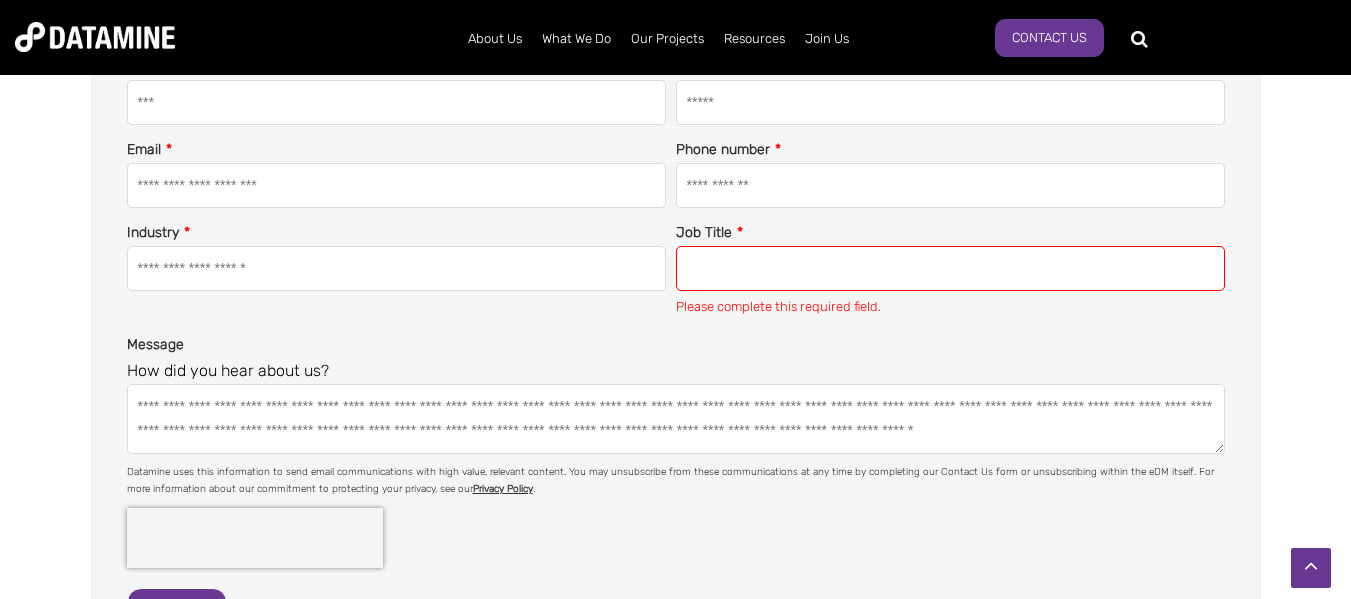 click on "Job Title *" at bounding box center [950, 269] 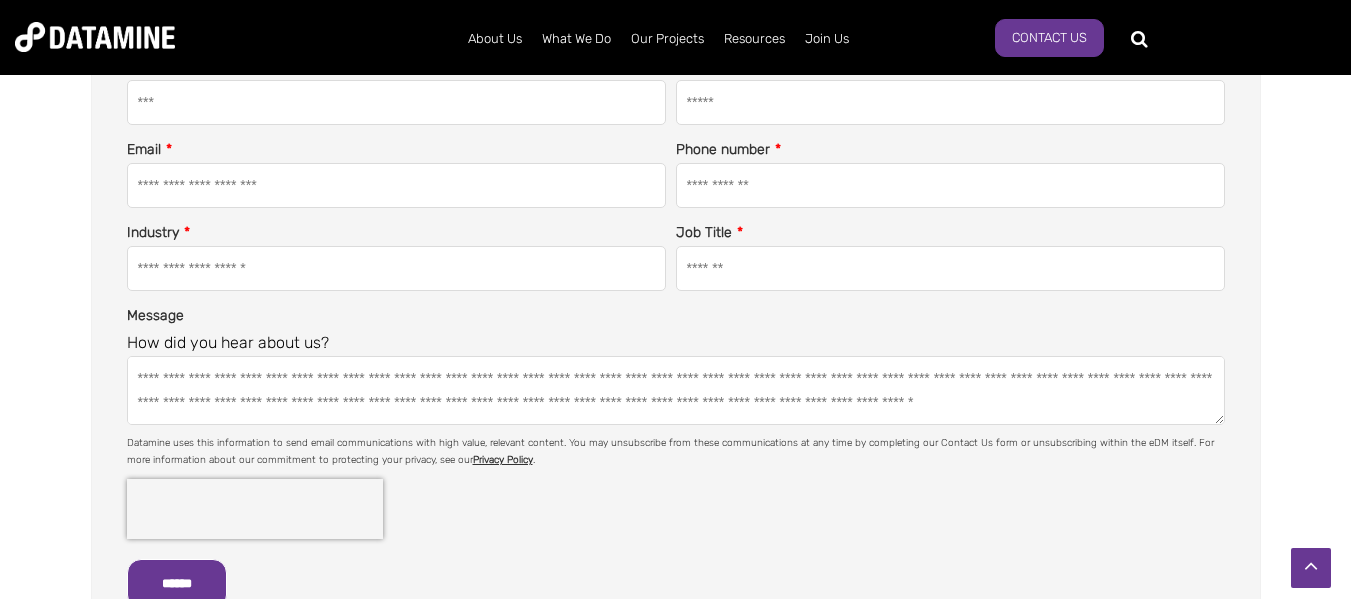 type on "*******" 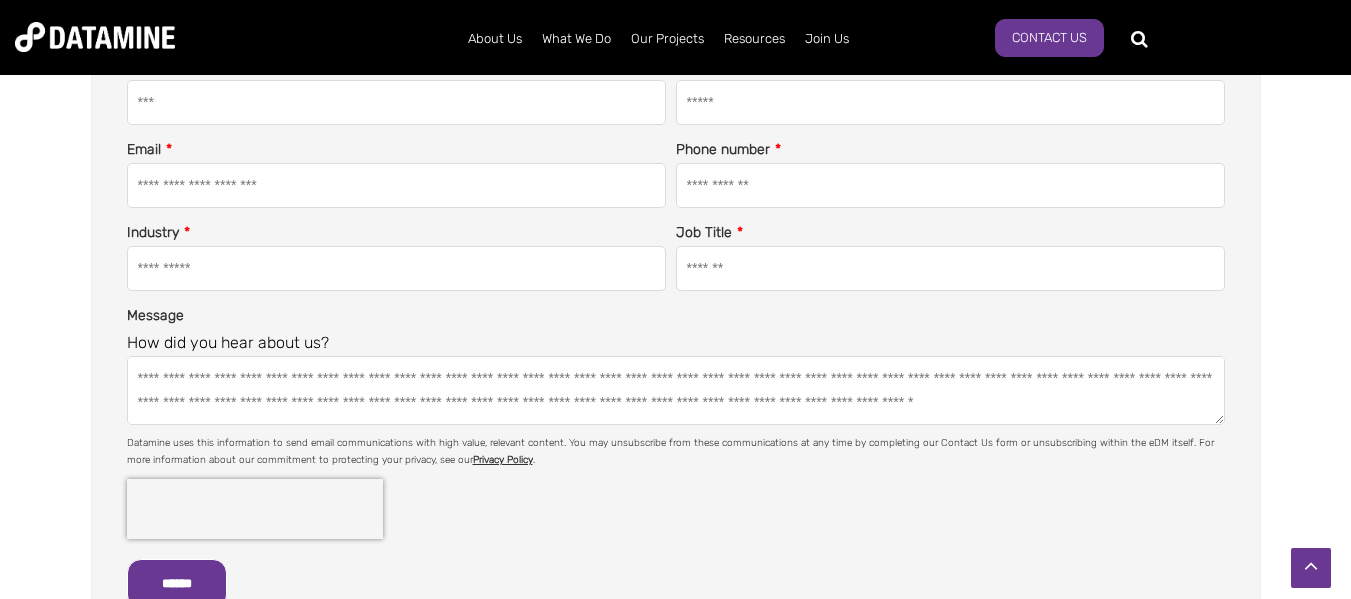 click on "**********" at bounding box center (396, 269) 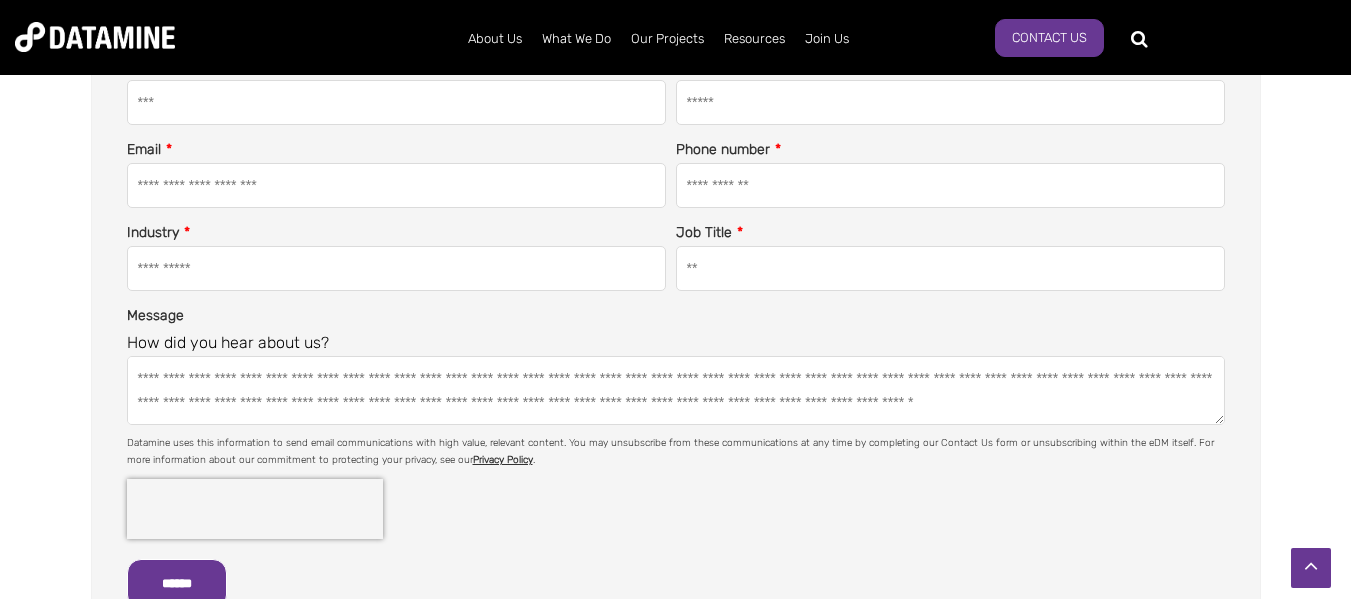 type on "*" 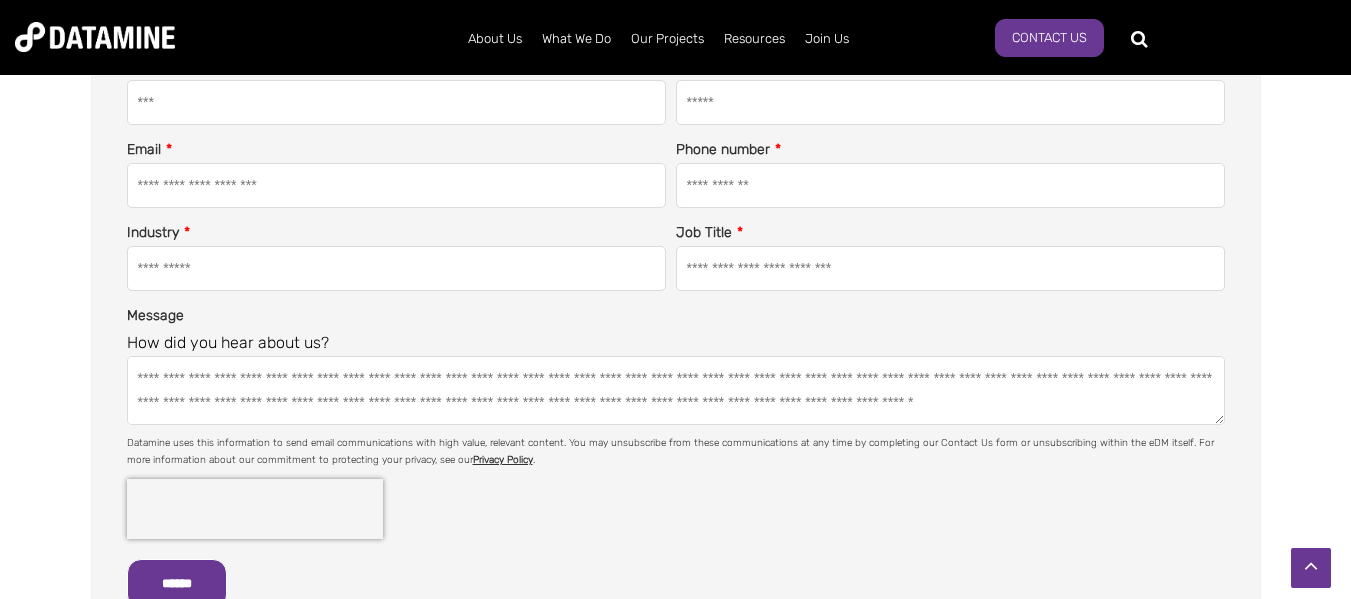 scroll, scrollTop: 700, scrollLeft: 0, axis: vertical 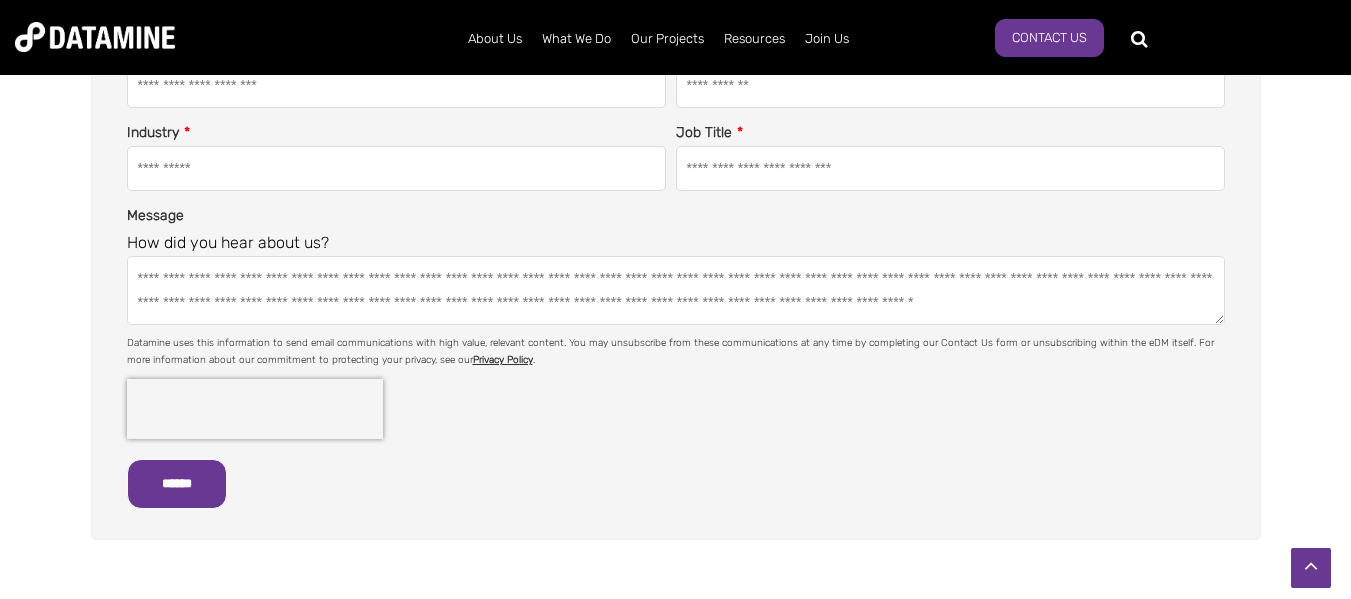 drag, startPoint x: 885, startPoint y: 166, endPoint x: 798, endPoint y: 172, distance: 87.20665 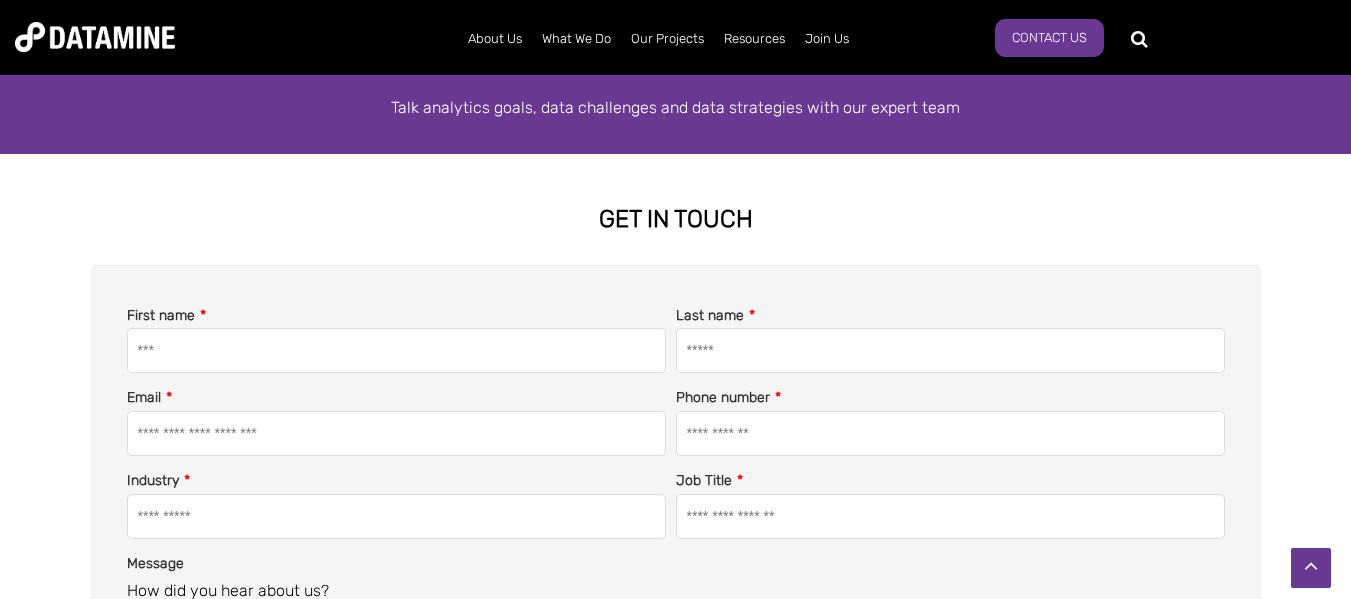scroll, scrollTop: 400, scrollLeft: 0, axis: vertical 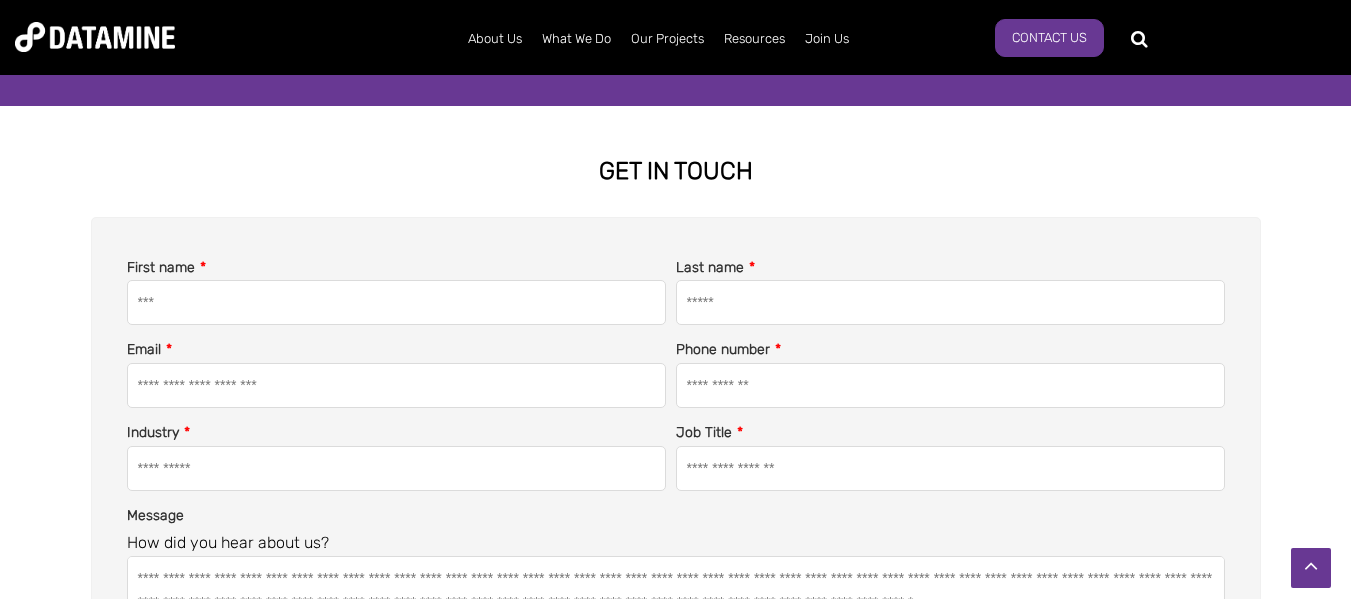 click on "**********" at bounding box center (950, 469) 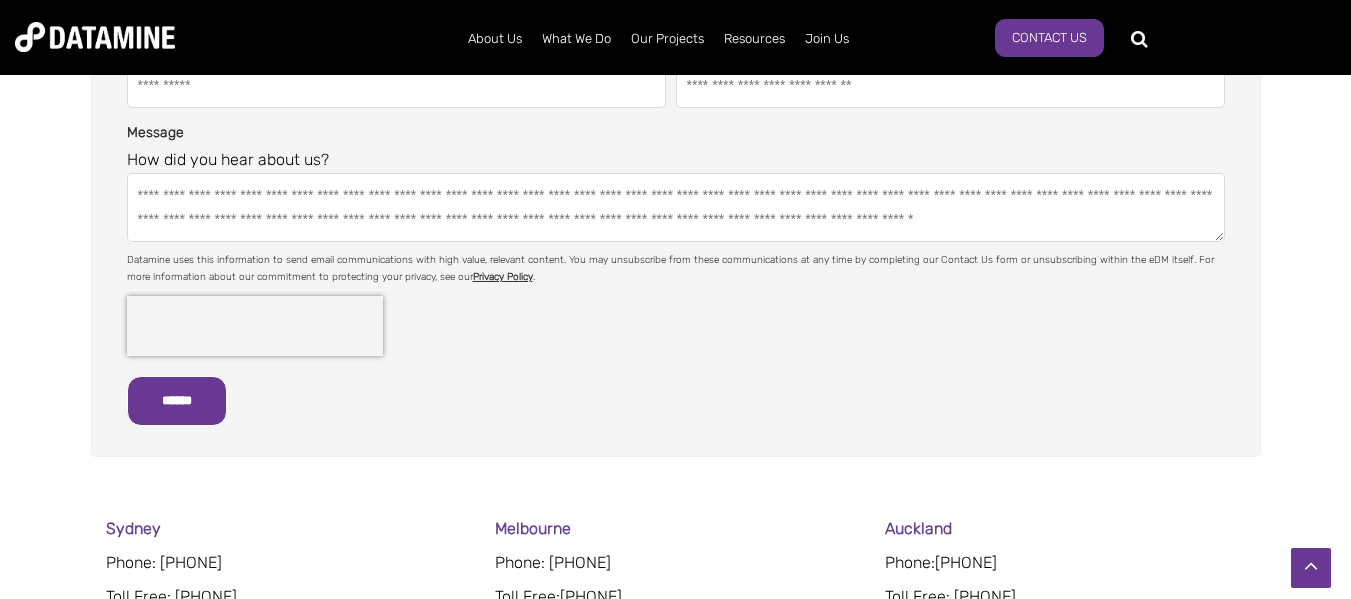 scroll, scrollTop: 800, scrollLeft: 0, axis: vertical 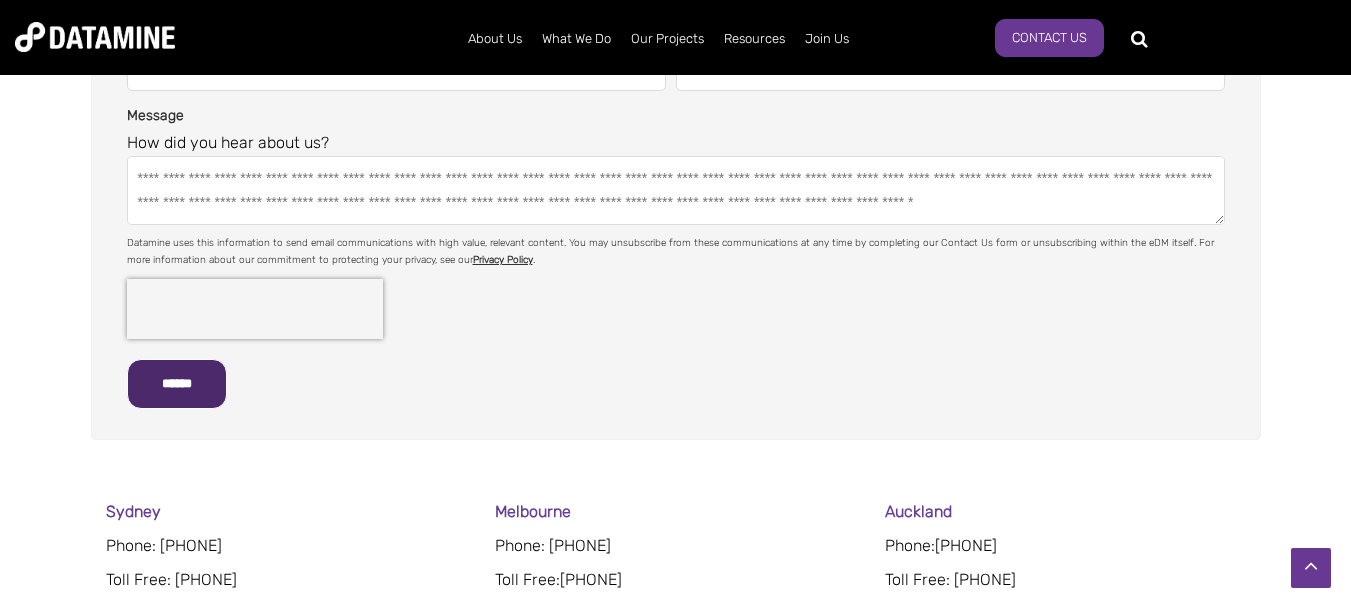 type on "**********" 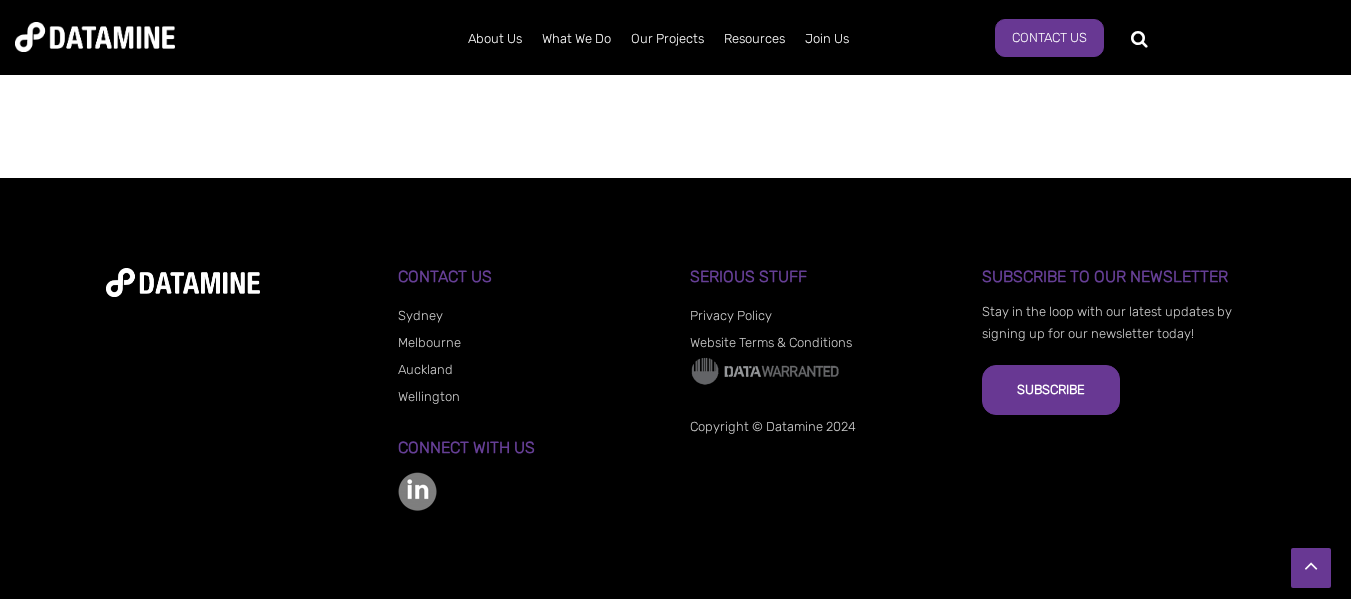 scroll, scrollTop: 1249, scrollLeft: 0, axis: vertical 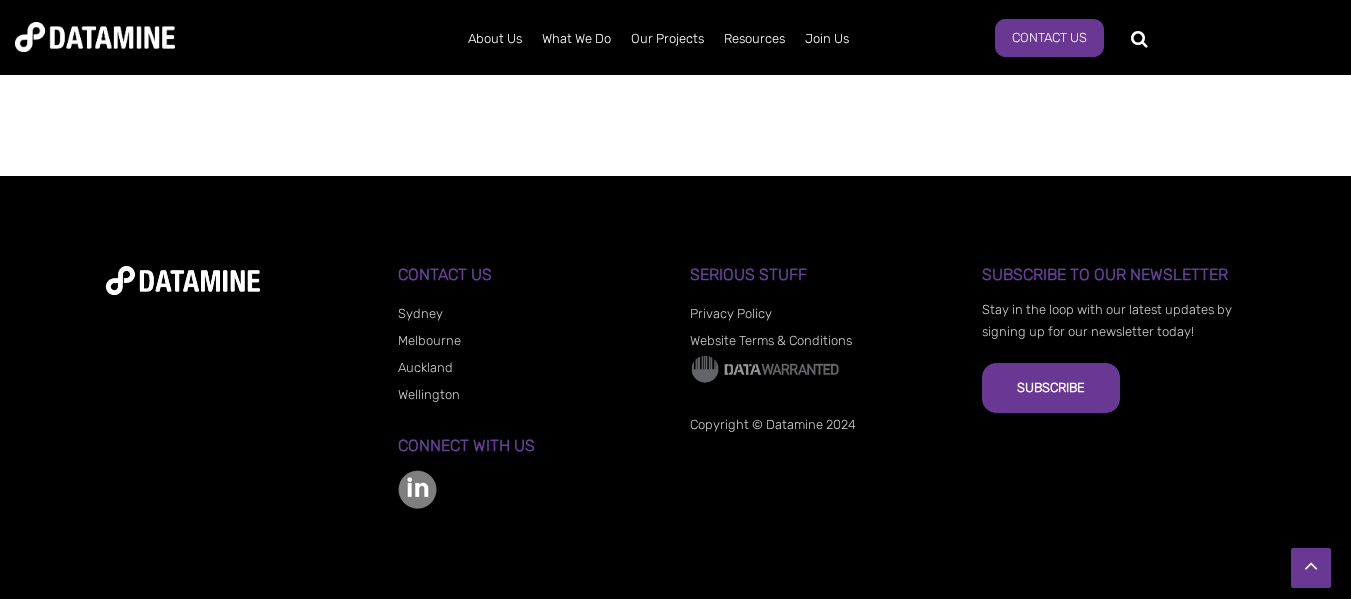 click on "Wellington" at bounding box center (429, 394) 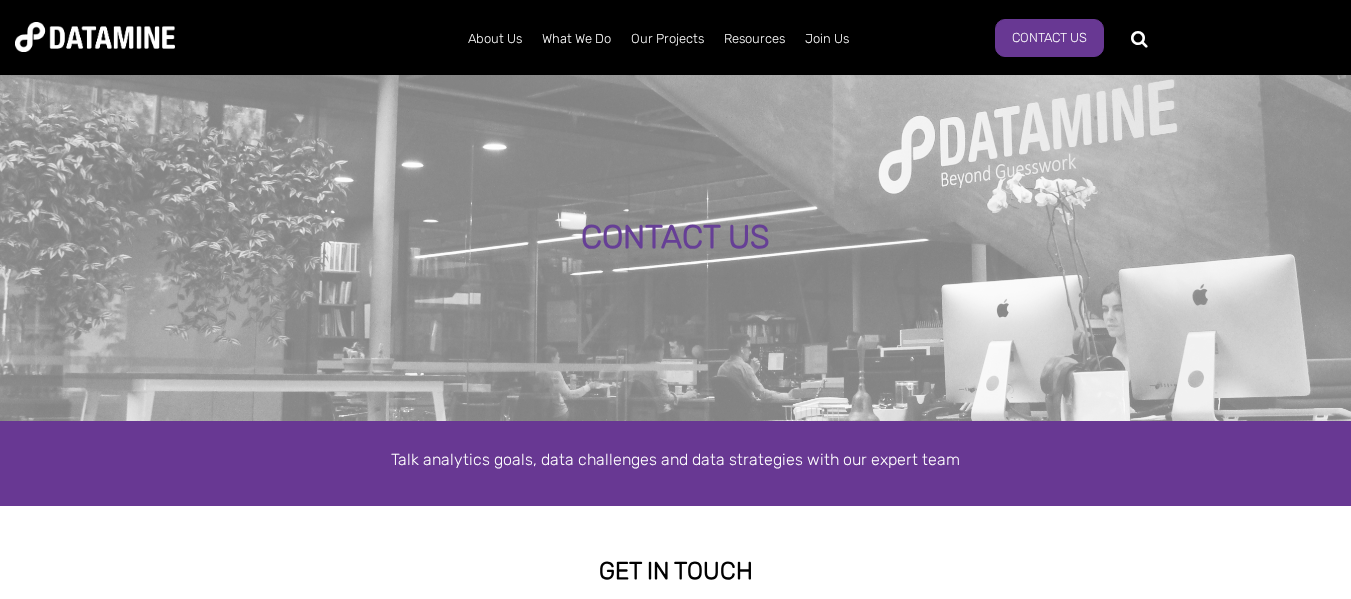 select on "**********" 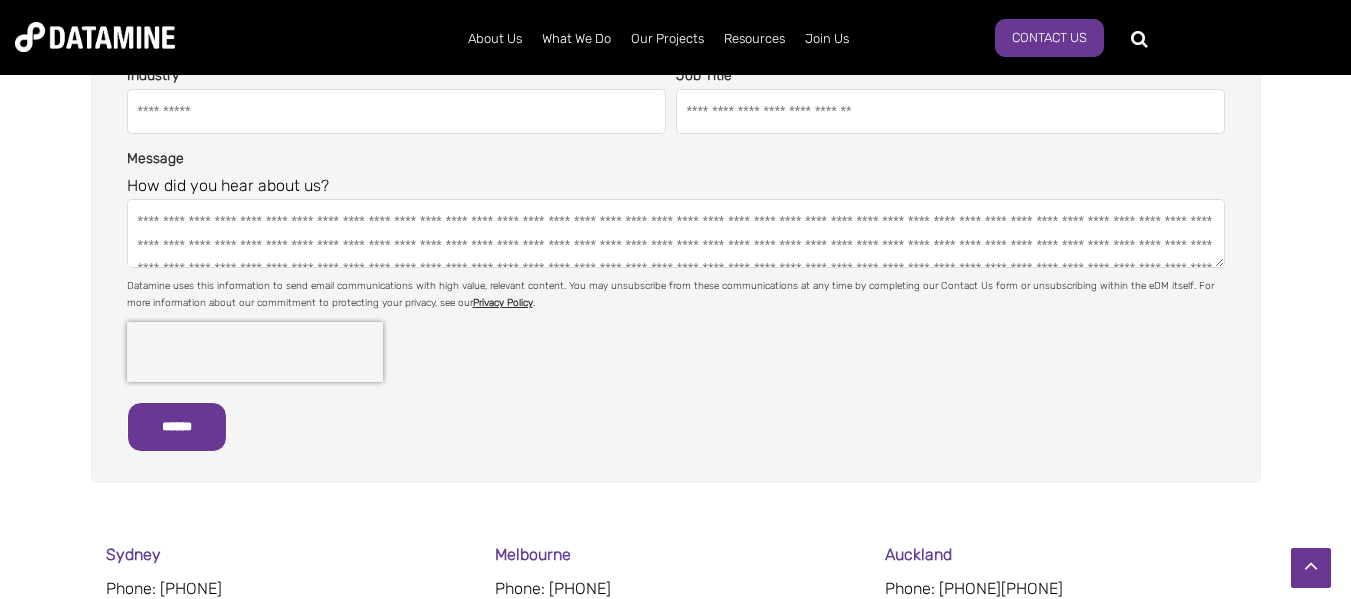 scroll, scrollTop: 800, scrollLeft: 0, axis: vertical 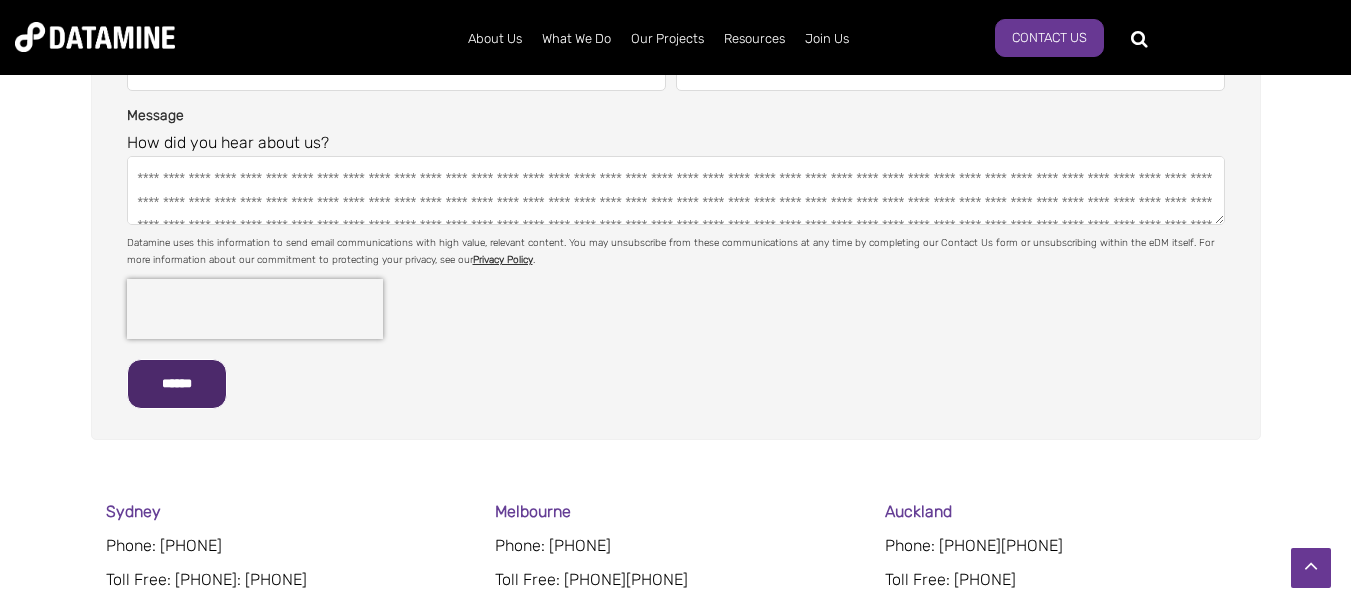 click on "******" at bounding box center [177, 384] 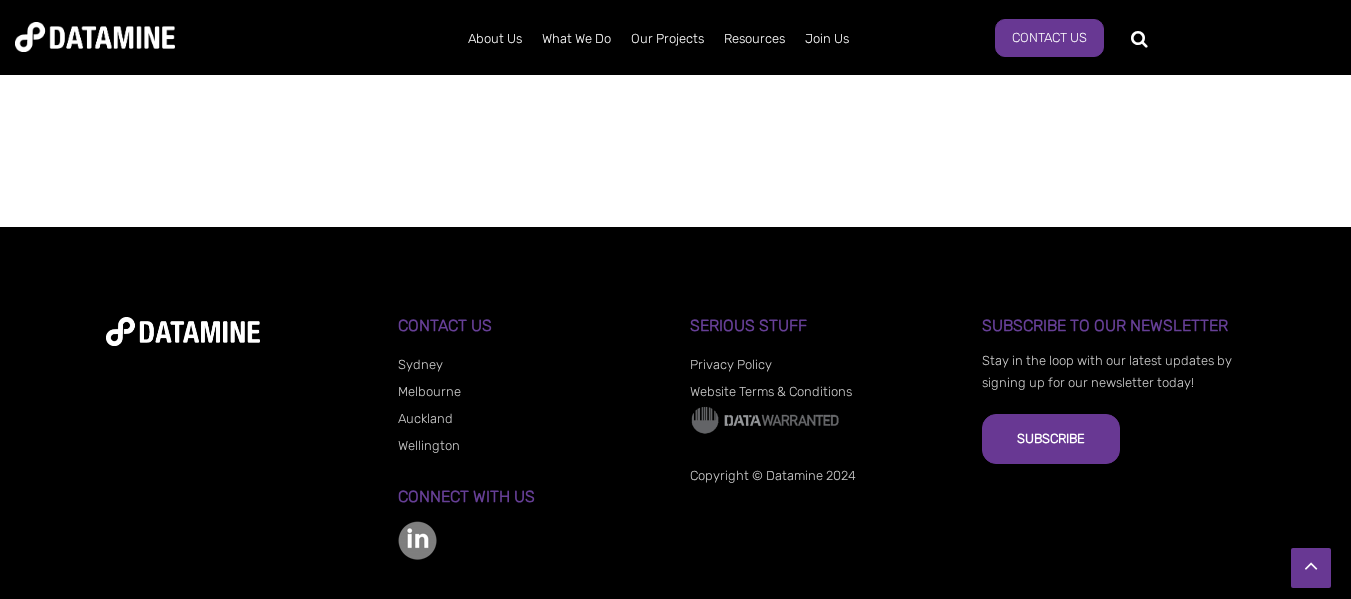 scroll, scrollTop: 1200, scrollLeft: 0, axis: vertical 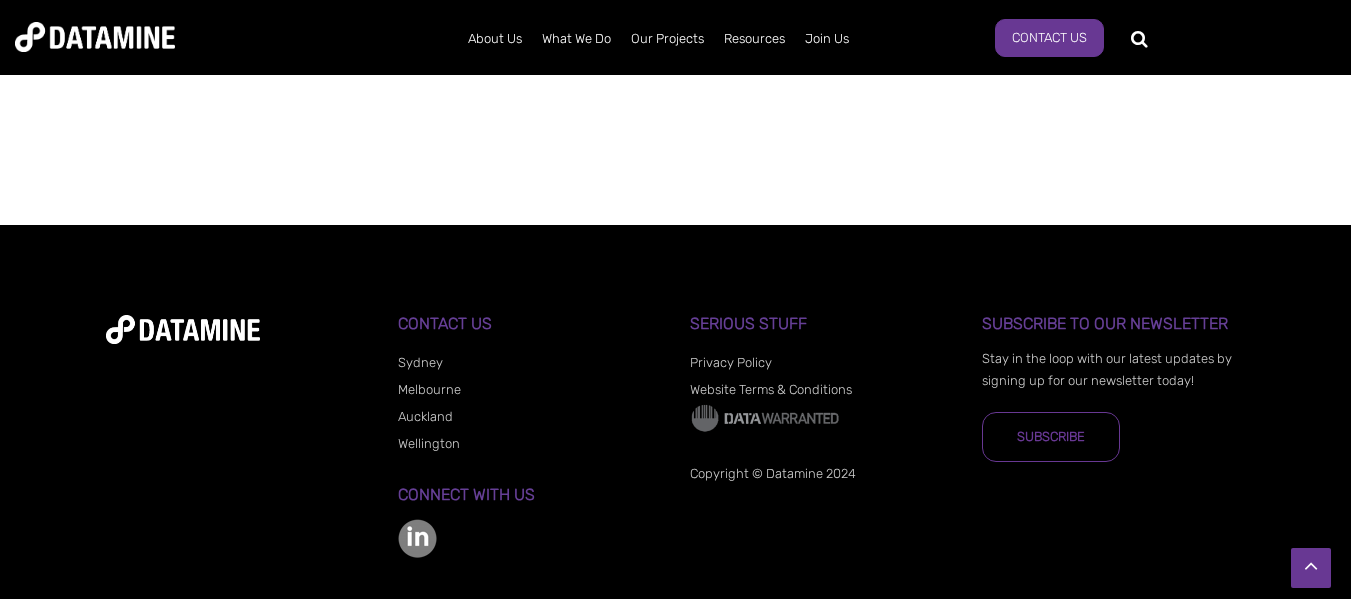 click on "Subscribe" at bounding box center (1051, 437) 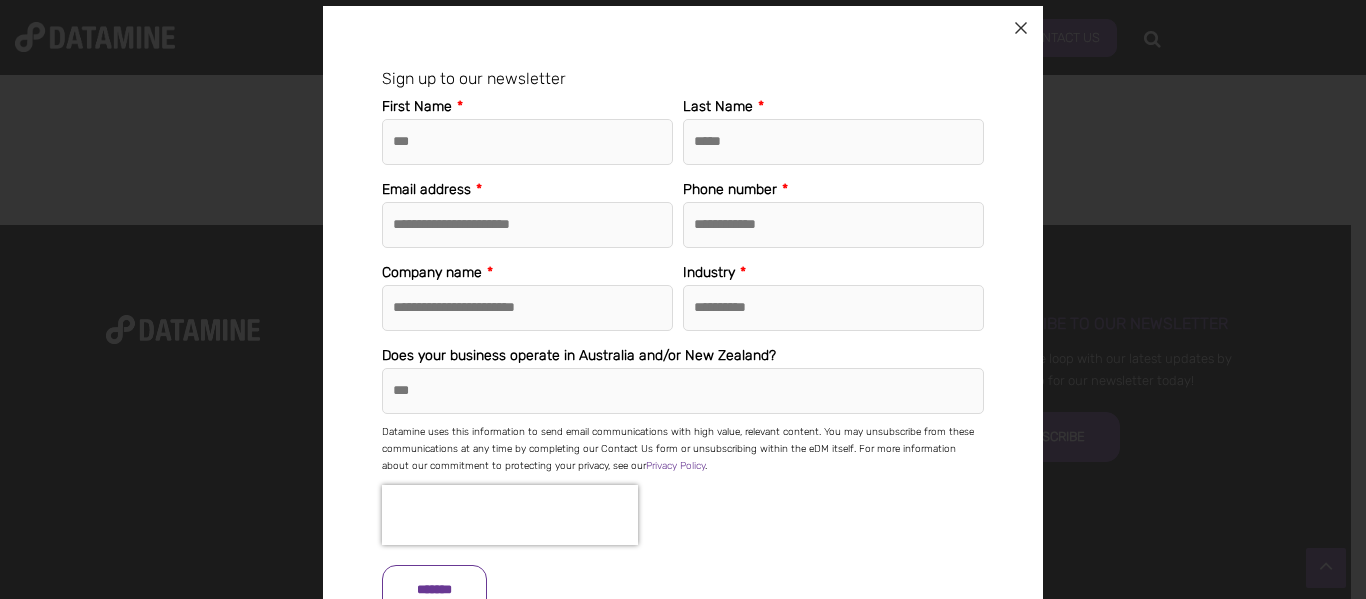 click on "******" at bounding box center (434, 590) 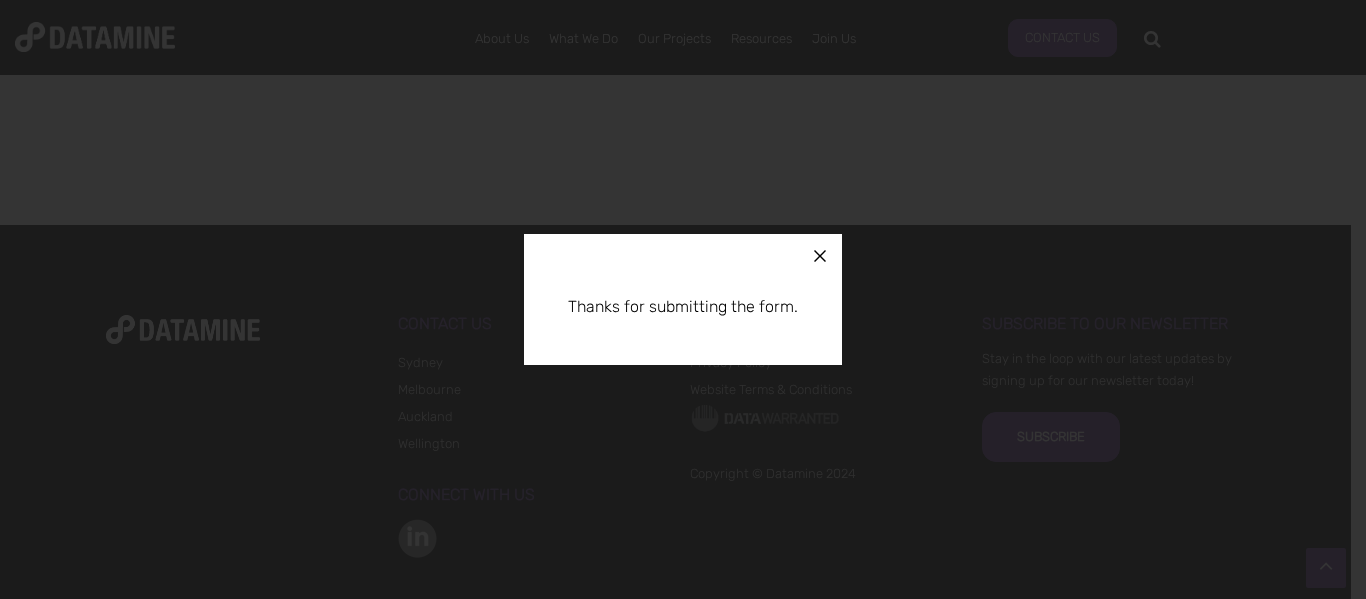click 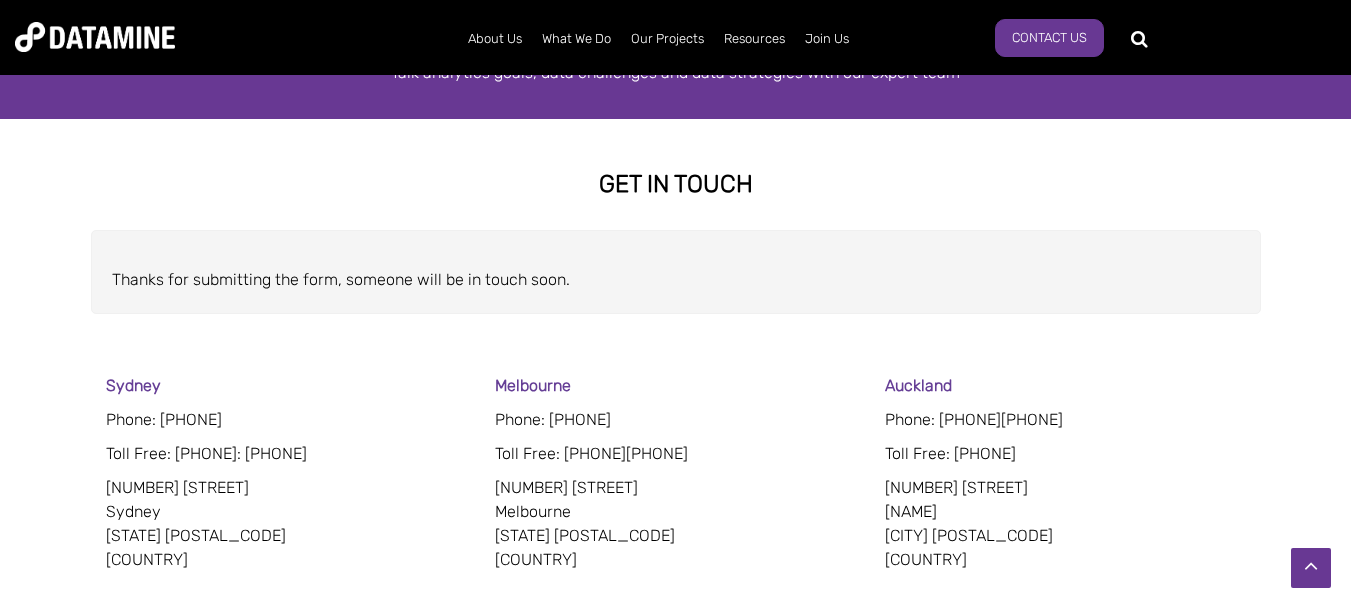 scroll, scrollTop: 249, scrollLeft: 0, axis: vertical 